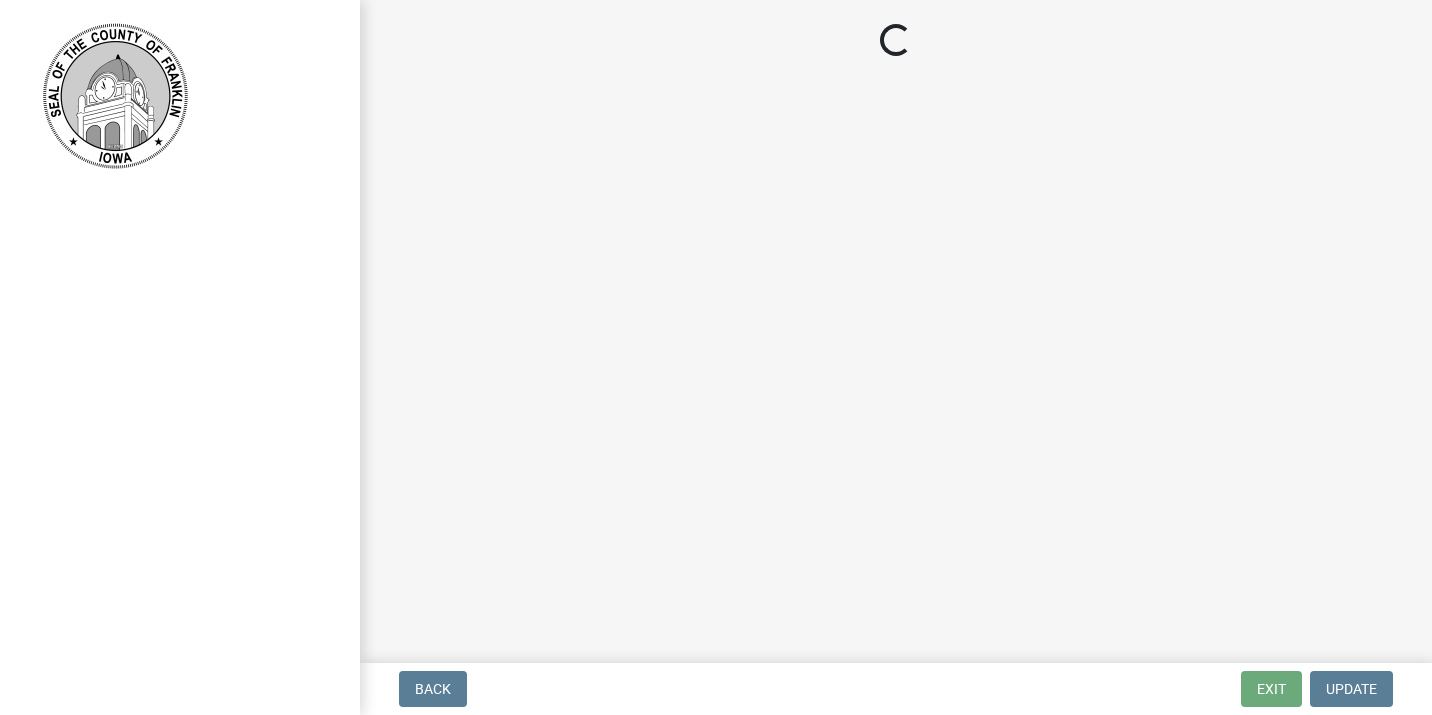 scroll, scrollTop: 0, scrollLeft: 0, axis: both 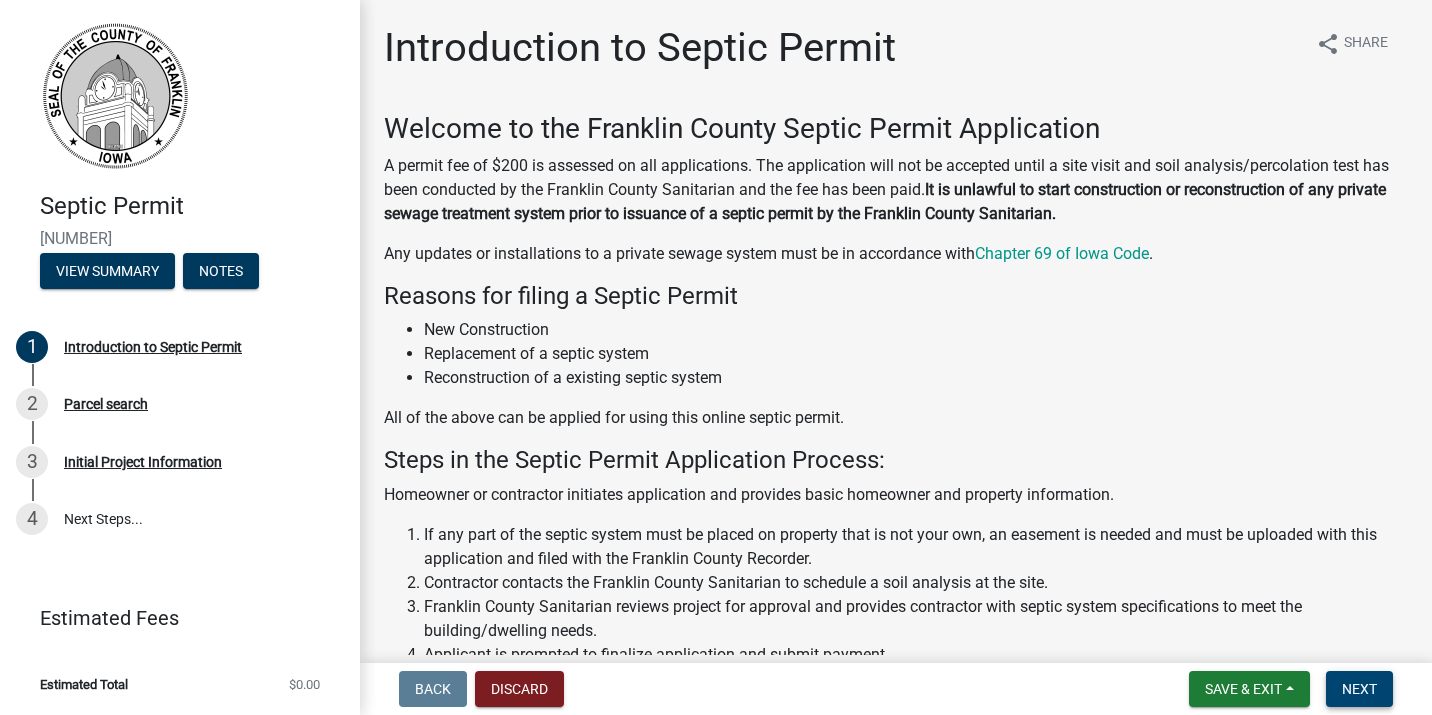 click on "Next" at bounding box center [1359, 689] 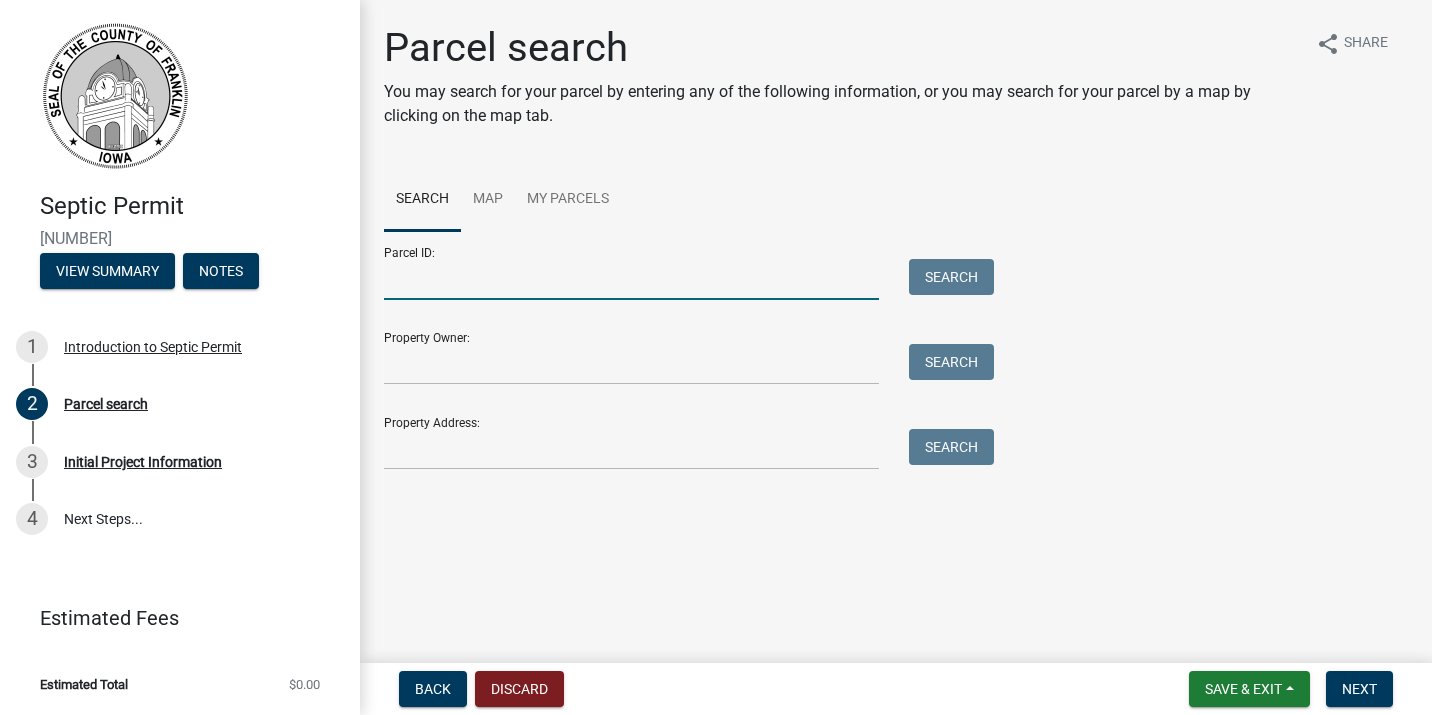 click on "Parcel ID:" at bounding box center [631, 279] 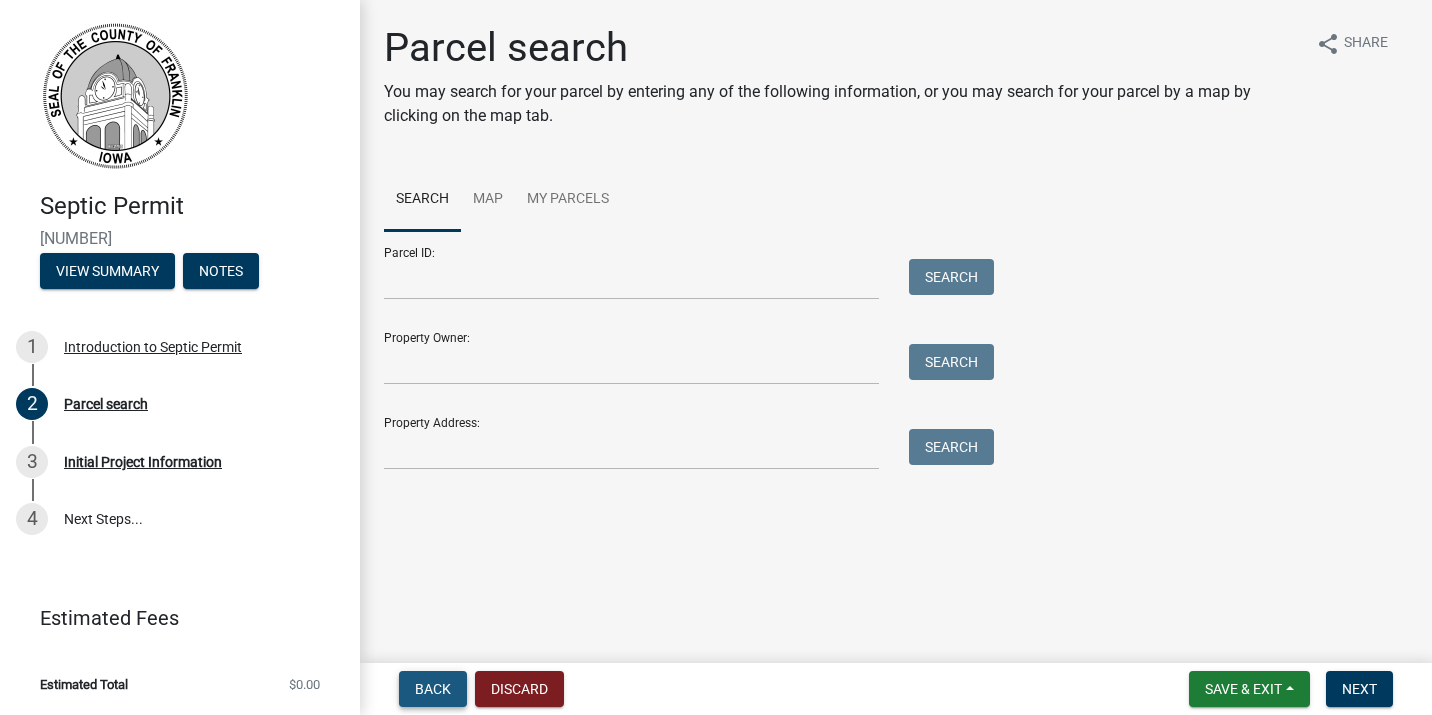 click on "Back" at bounding box center (433, 689) 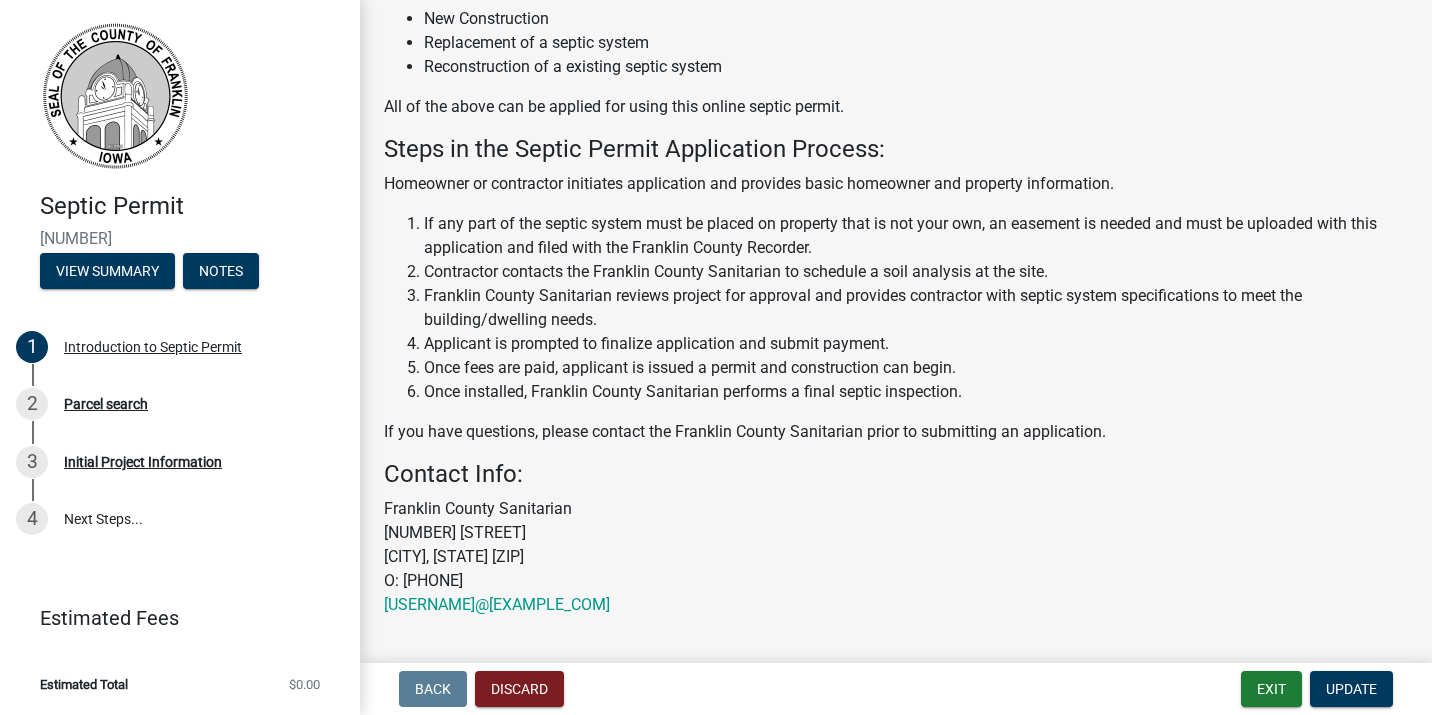 scroll, scrollTop: 391, scrollLeft: 0, axis: vertical 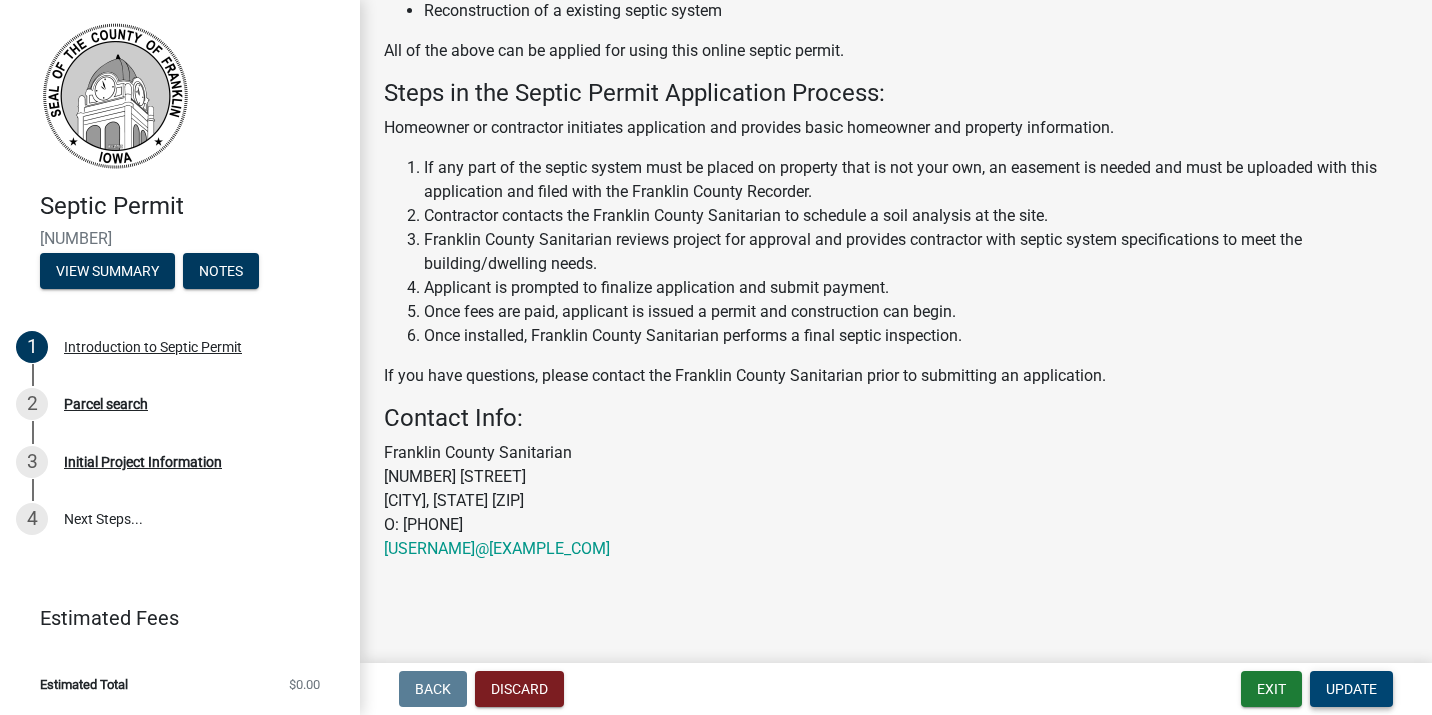 click on "Update" at bounding box center (1351, 689) 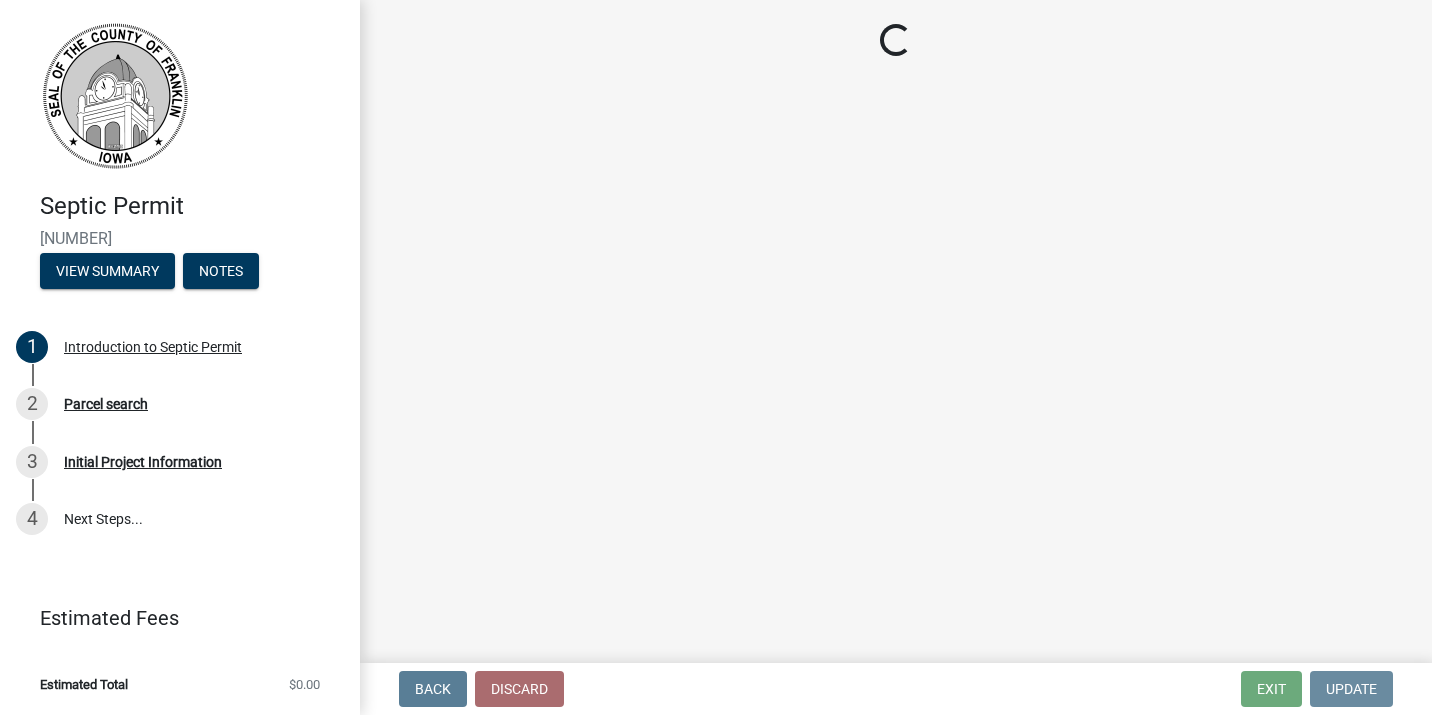 scroll, scrollTop: 0, scrollLeft: 0, axis: both 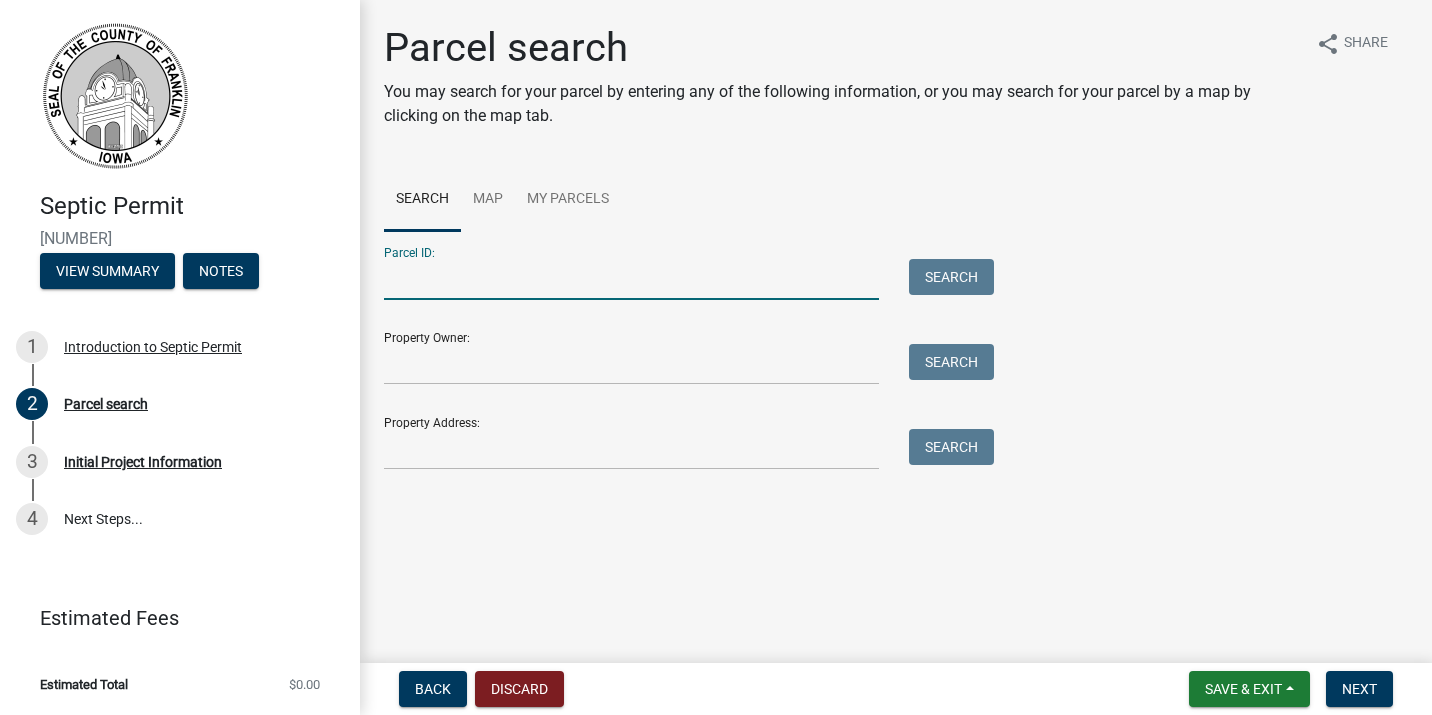 click on "Parcel ID:" at bounding box center [631, 279] 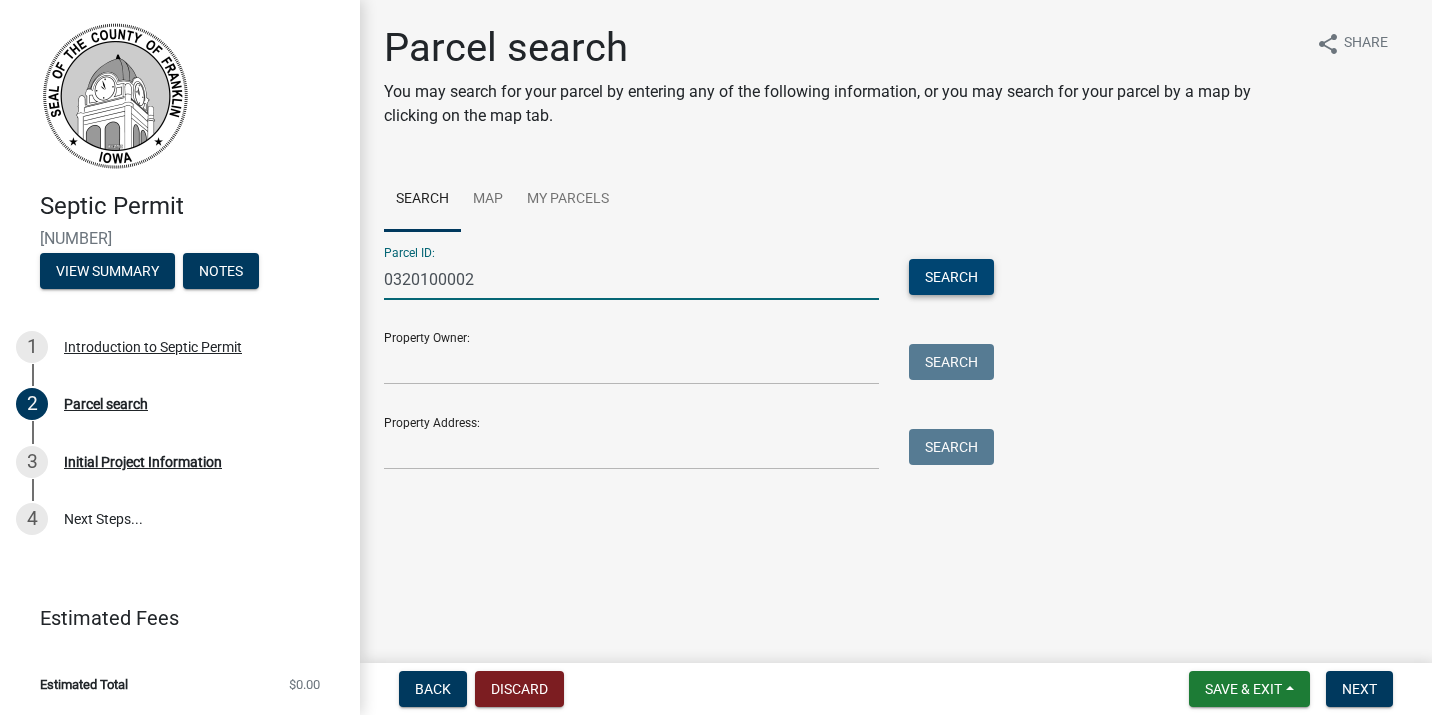type on "0320100002" 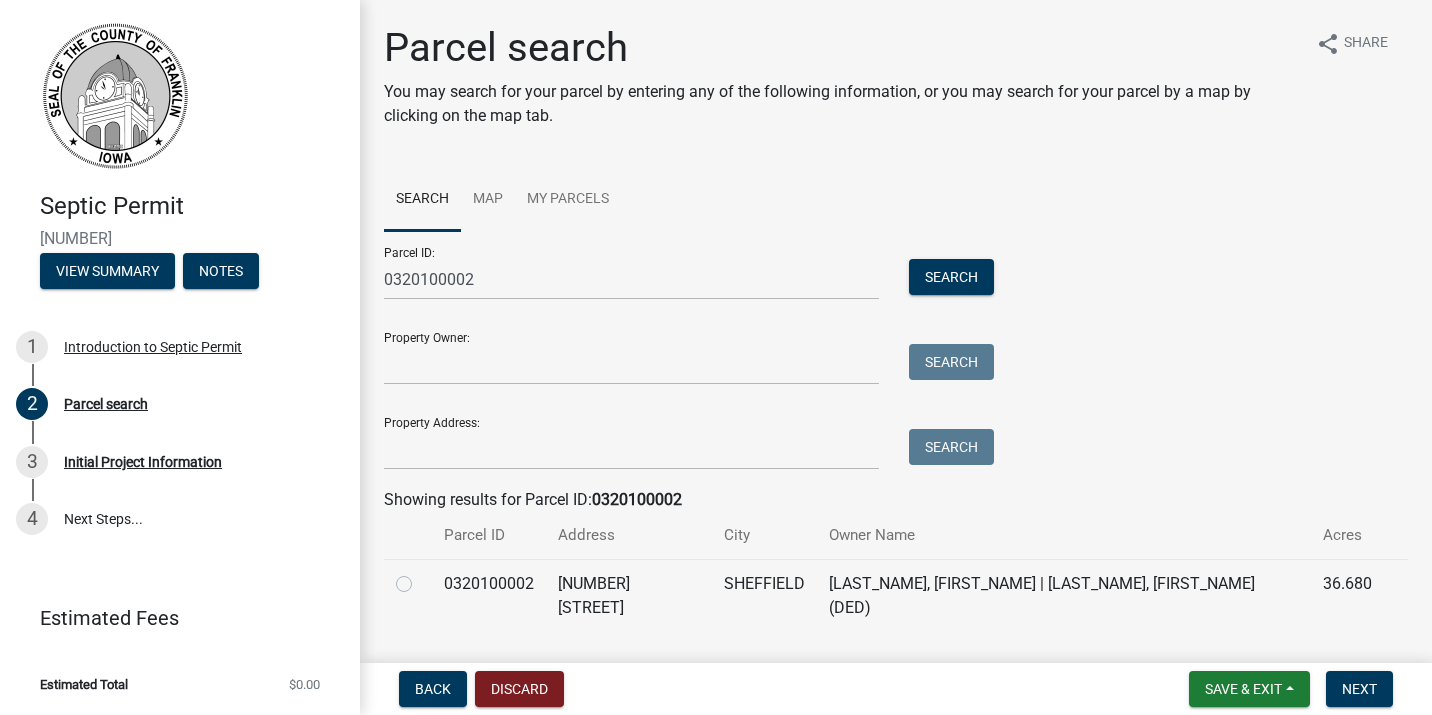 click 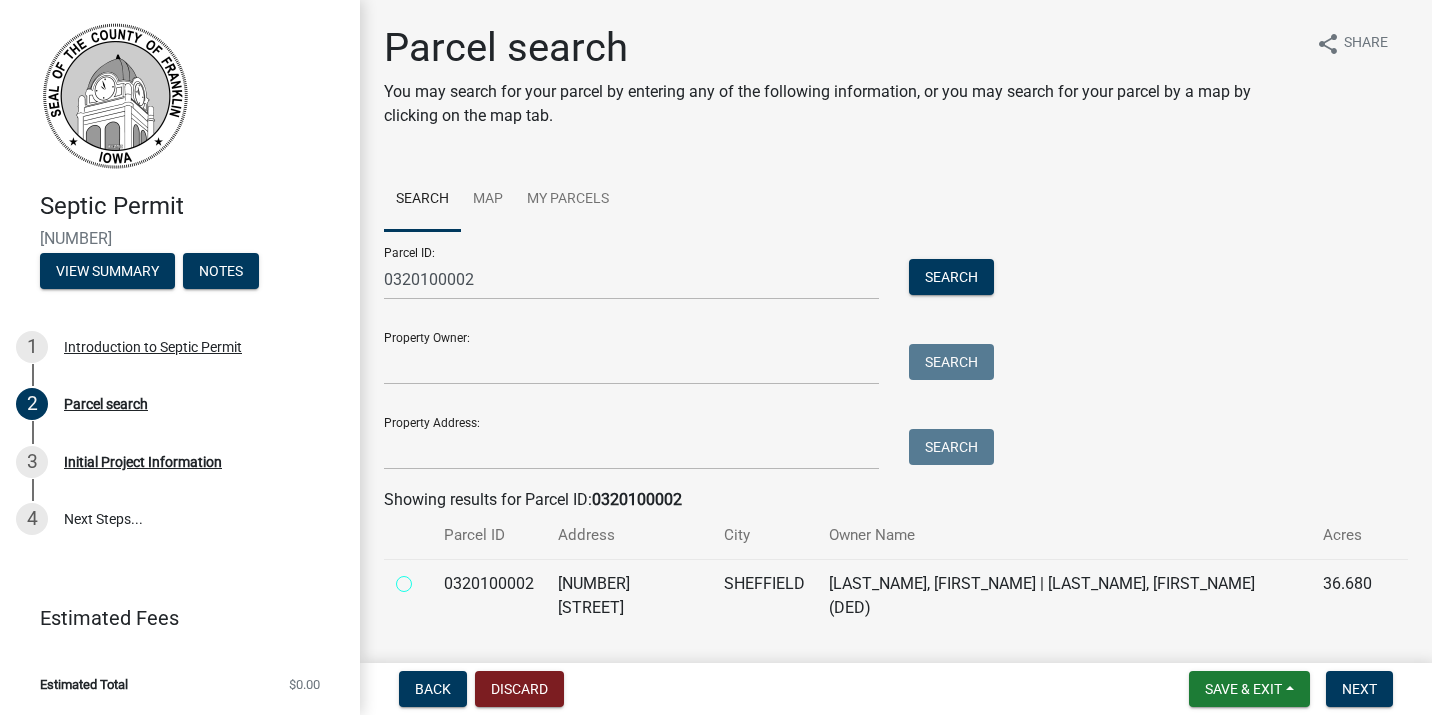 click at bounding box center [426, 578] 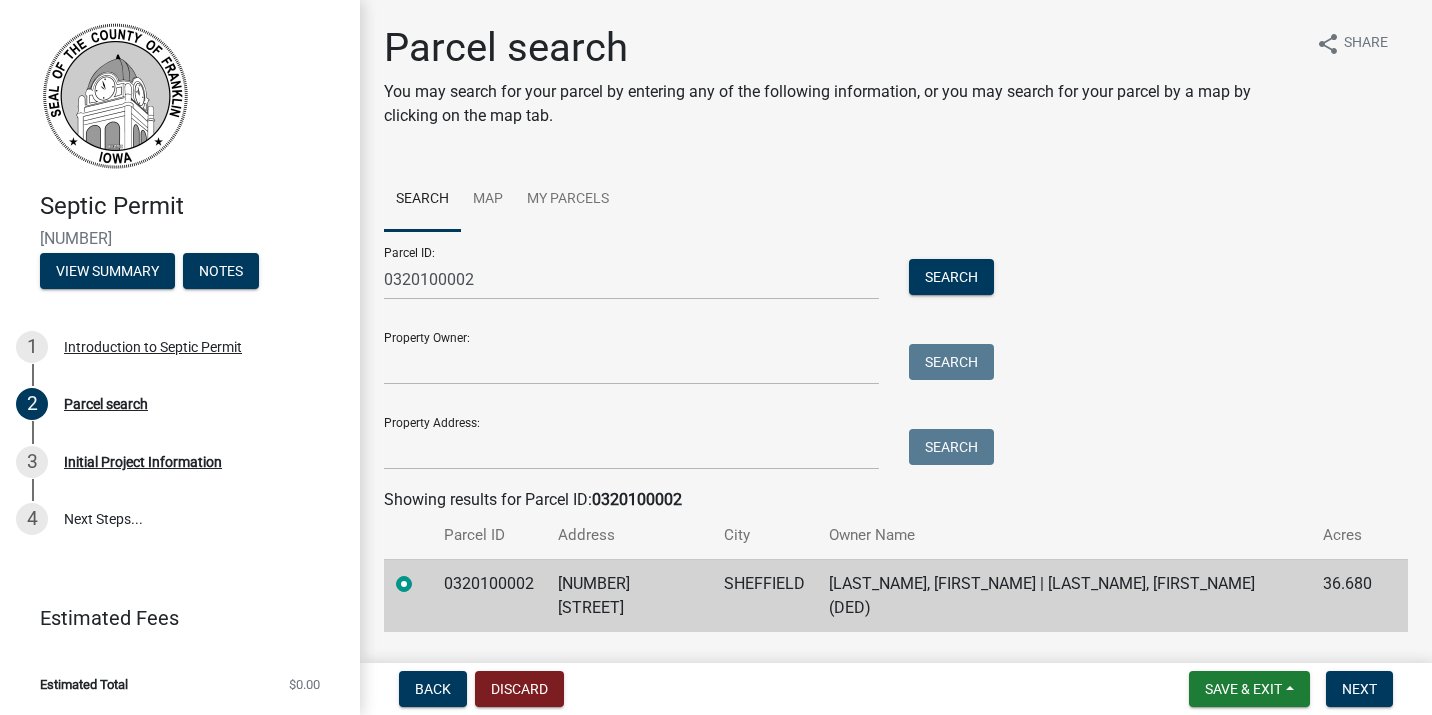scroll, scrollTop: 31, scrollLeft: 0, axis: vertical 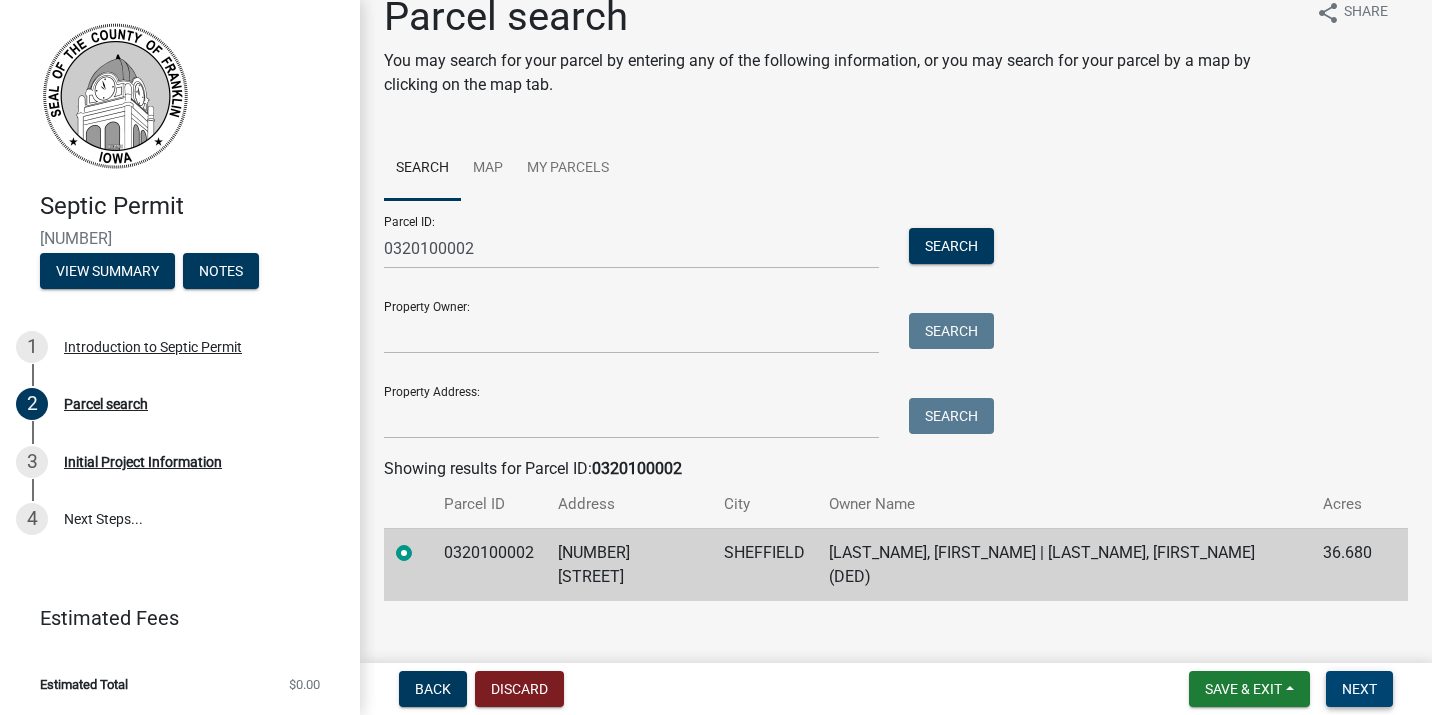 click on "Next" at bounding box center (1359, 689) 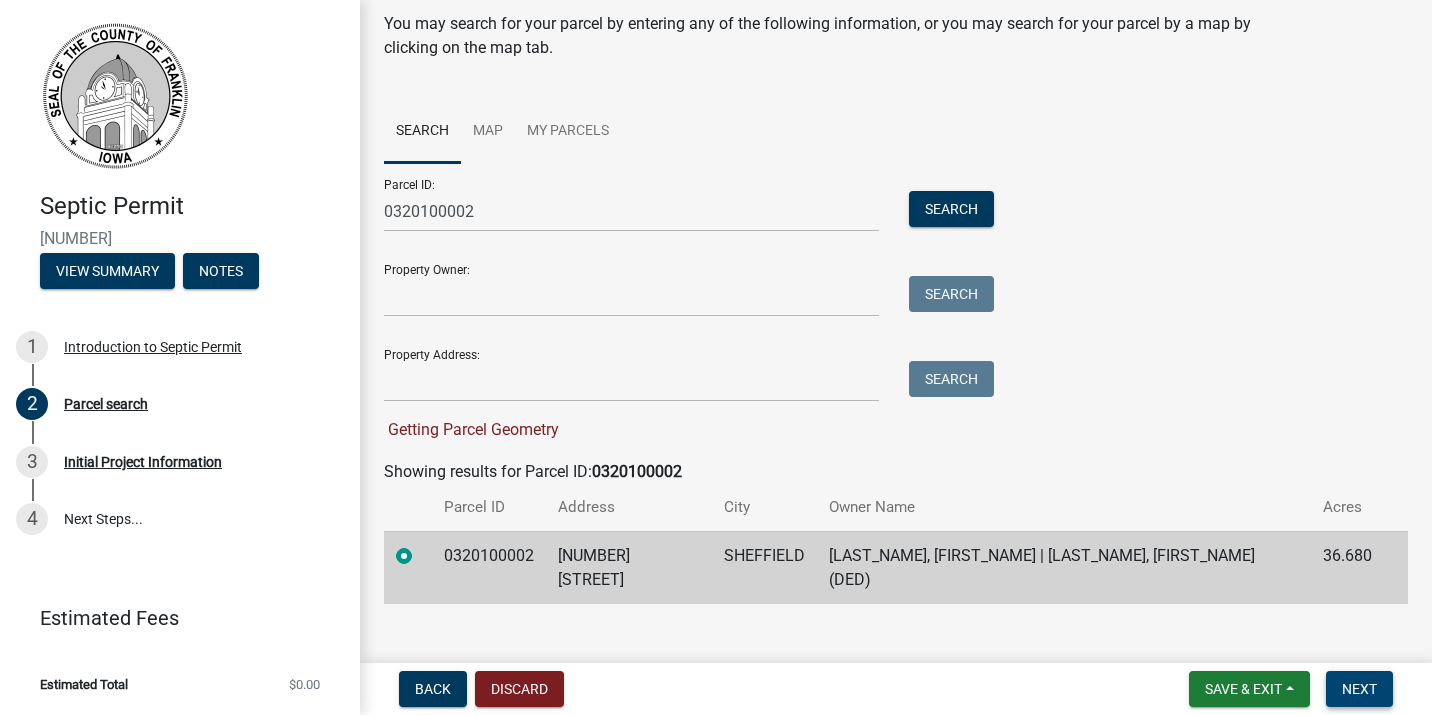scroll, scrollTop: 71, scrollLeft: 0, axis: vertical 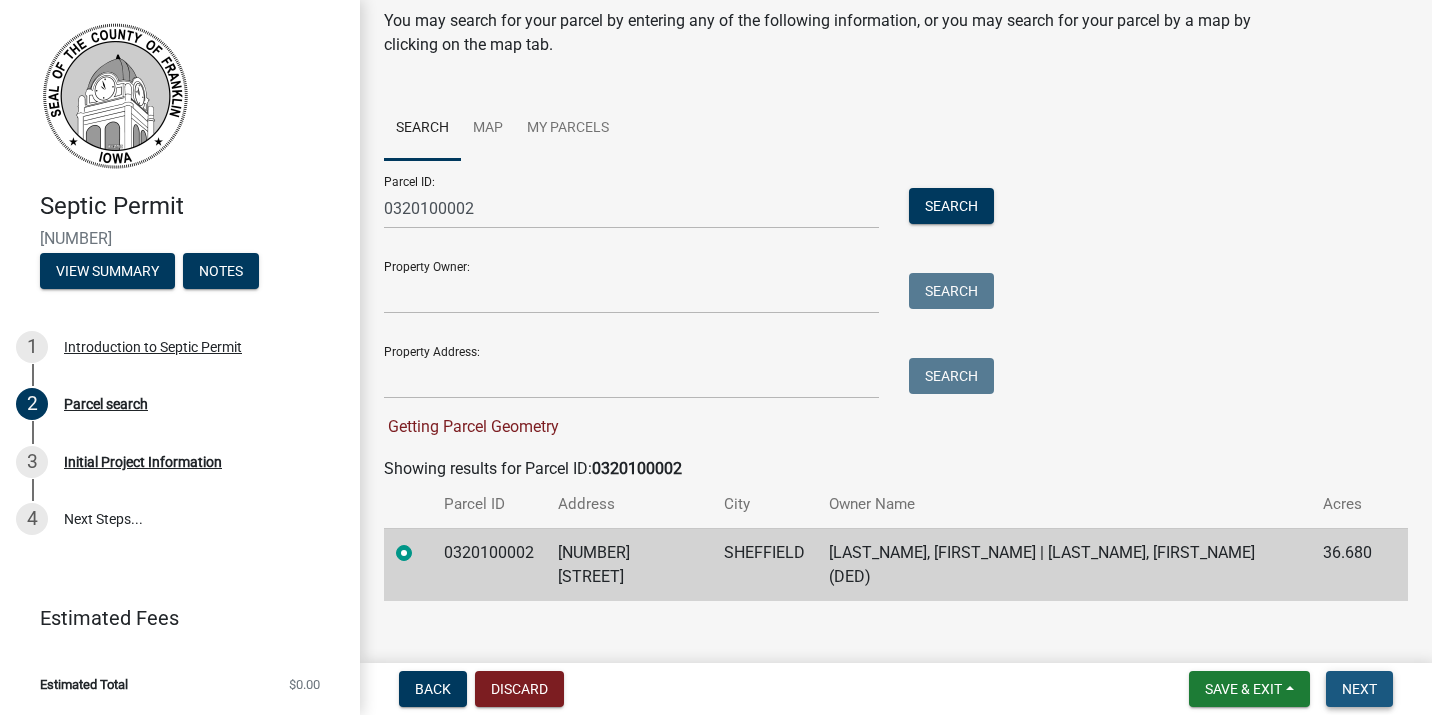 click on "Next" at bounding box center (1359, 689) 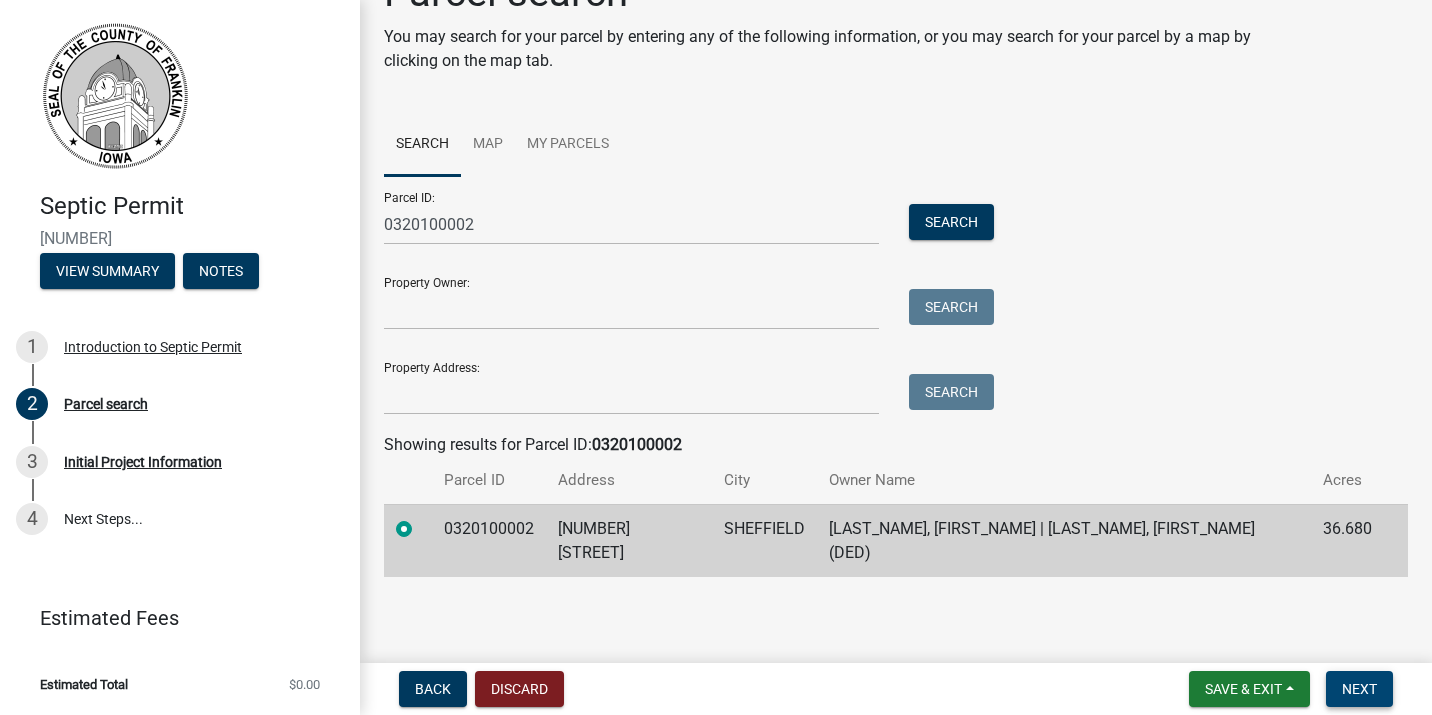 scroll, scrollTop: 31, scrollLeft: 0, axis: vertical 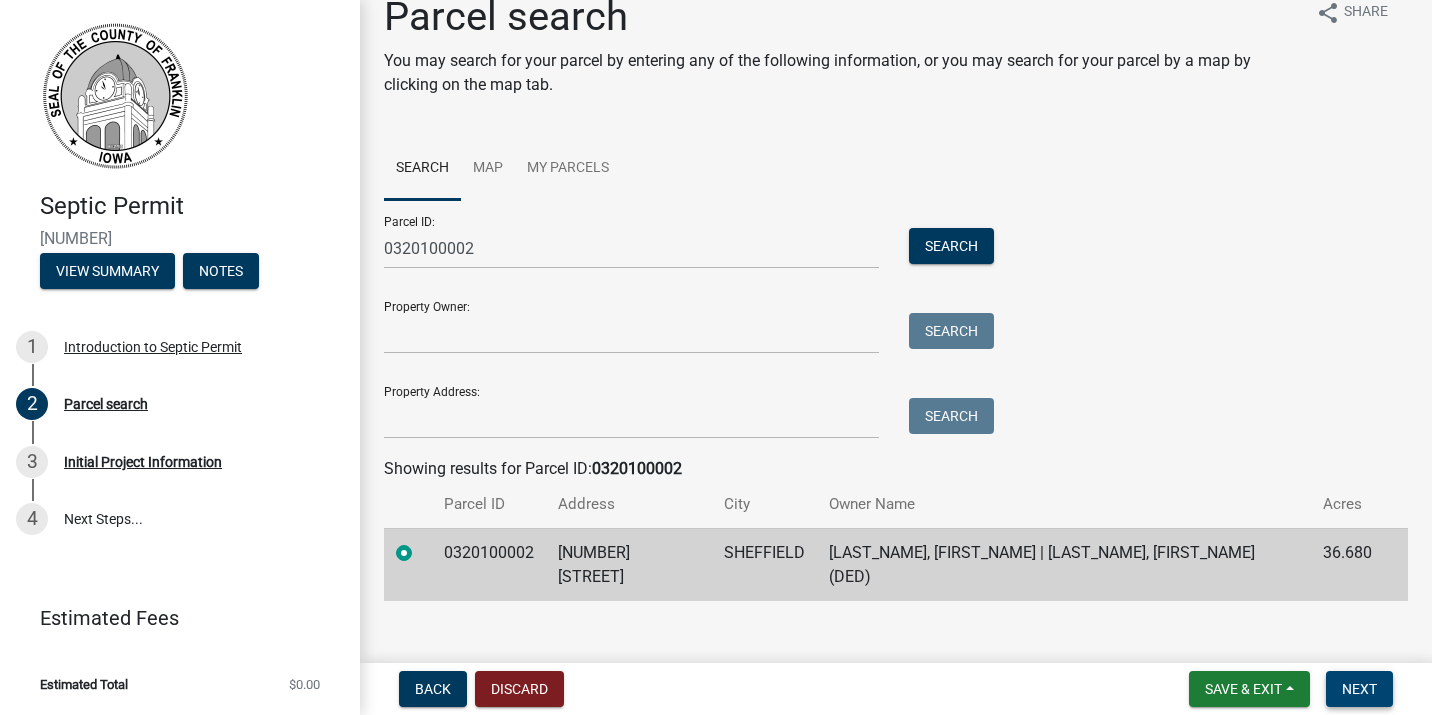 click on "Next" at bounding box center (1359, 689) 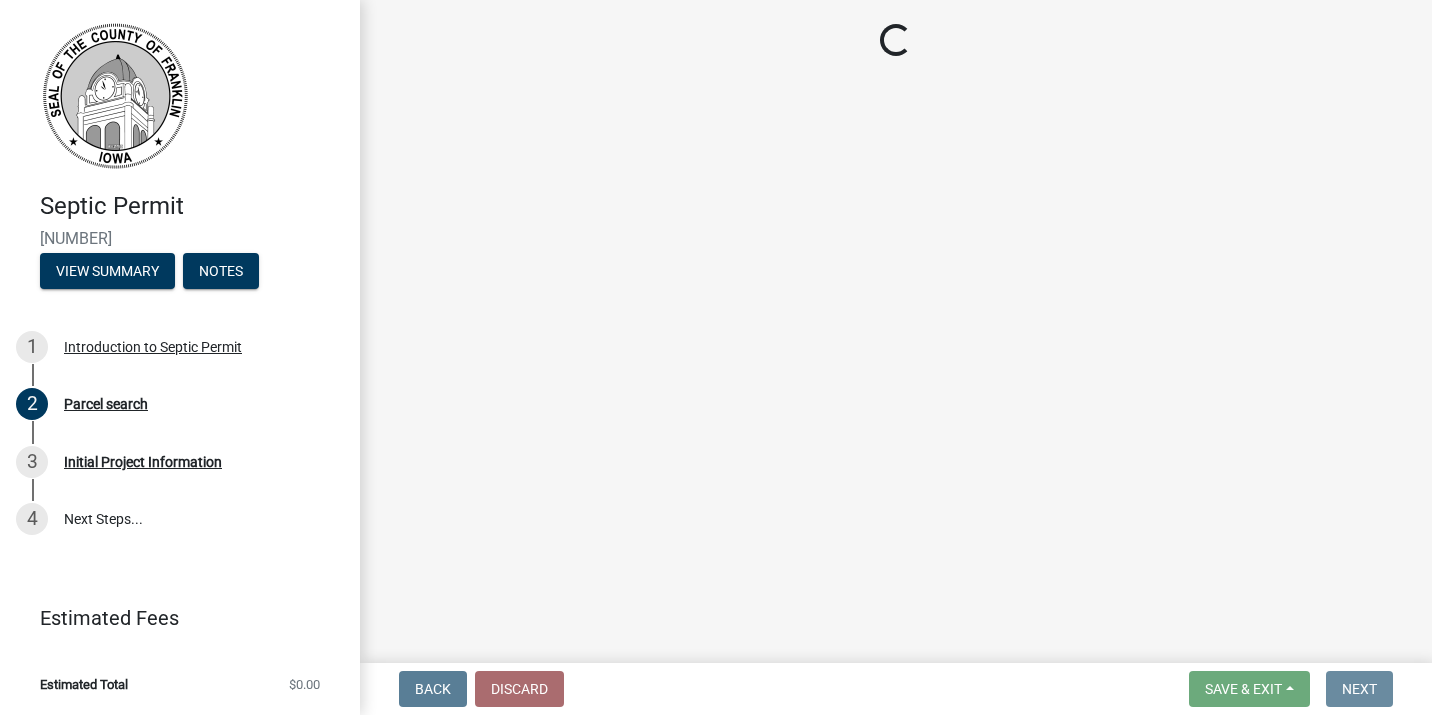 scroll, scrollTop: 0, scrollLeft: 0, axis: both 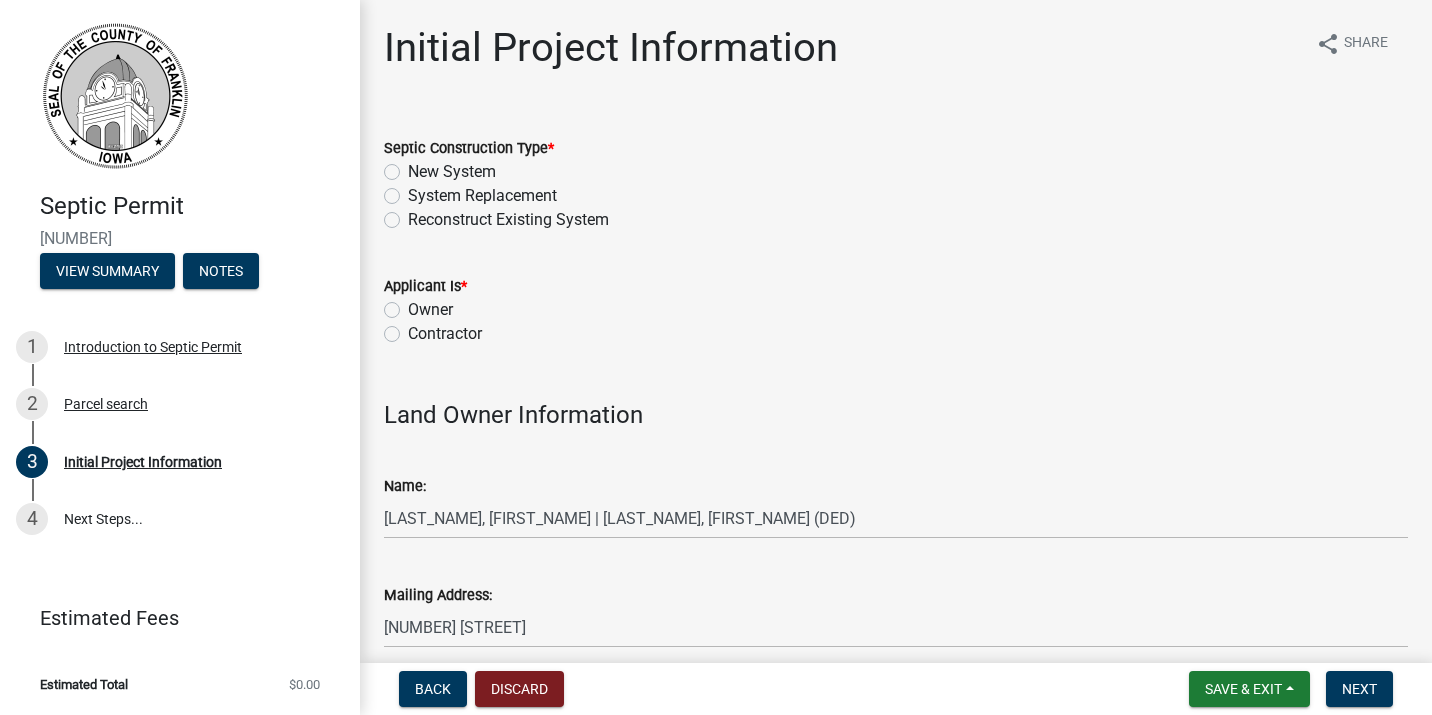 click on "New System" 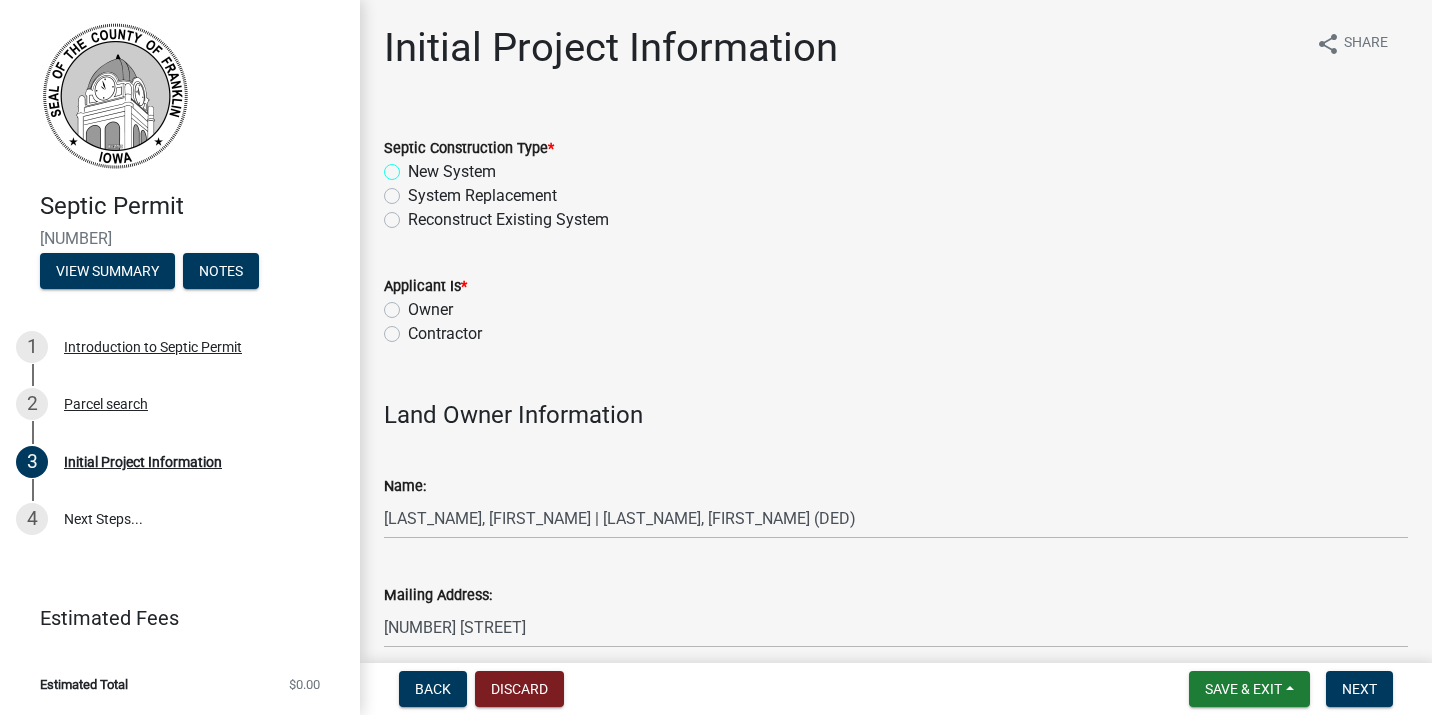 click on "New System" at bounding box center [414, 166] 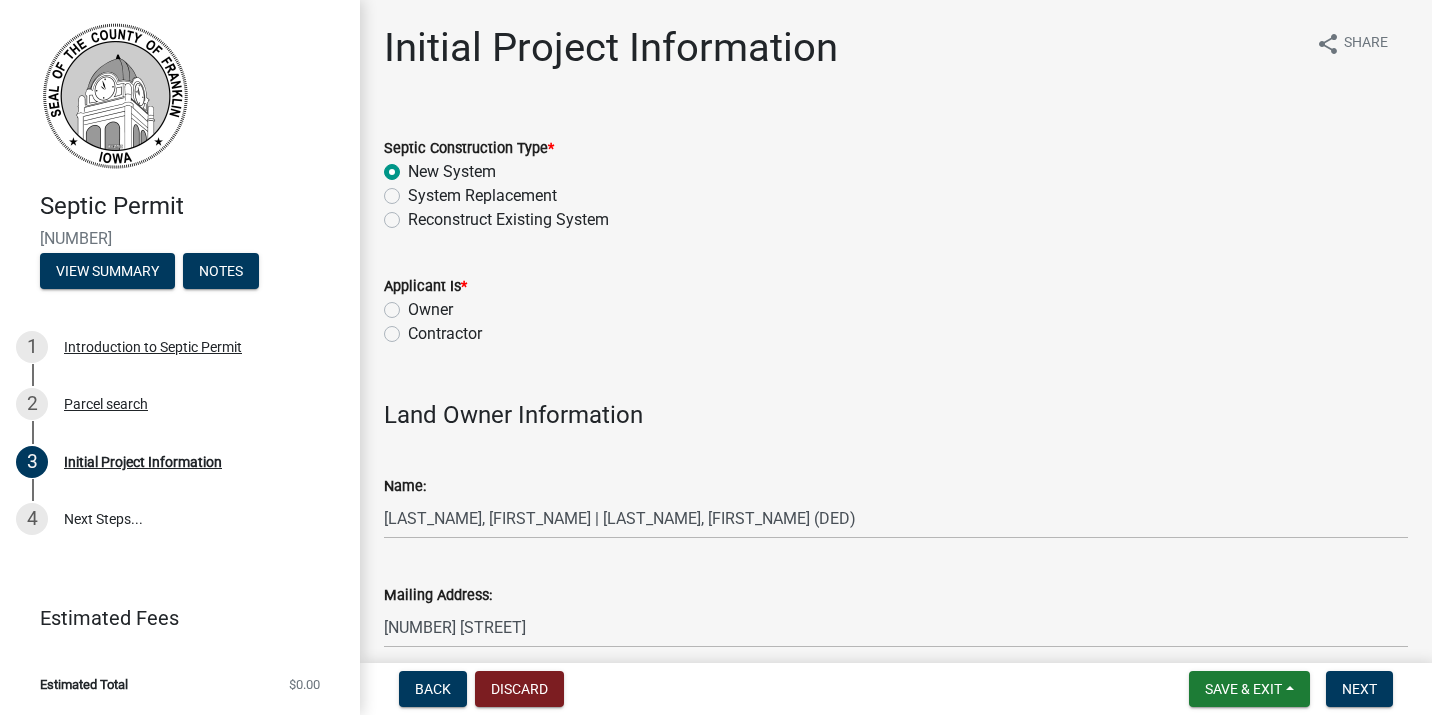 radio on "true" 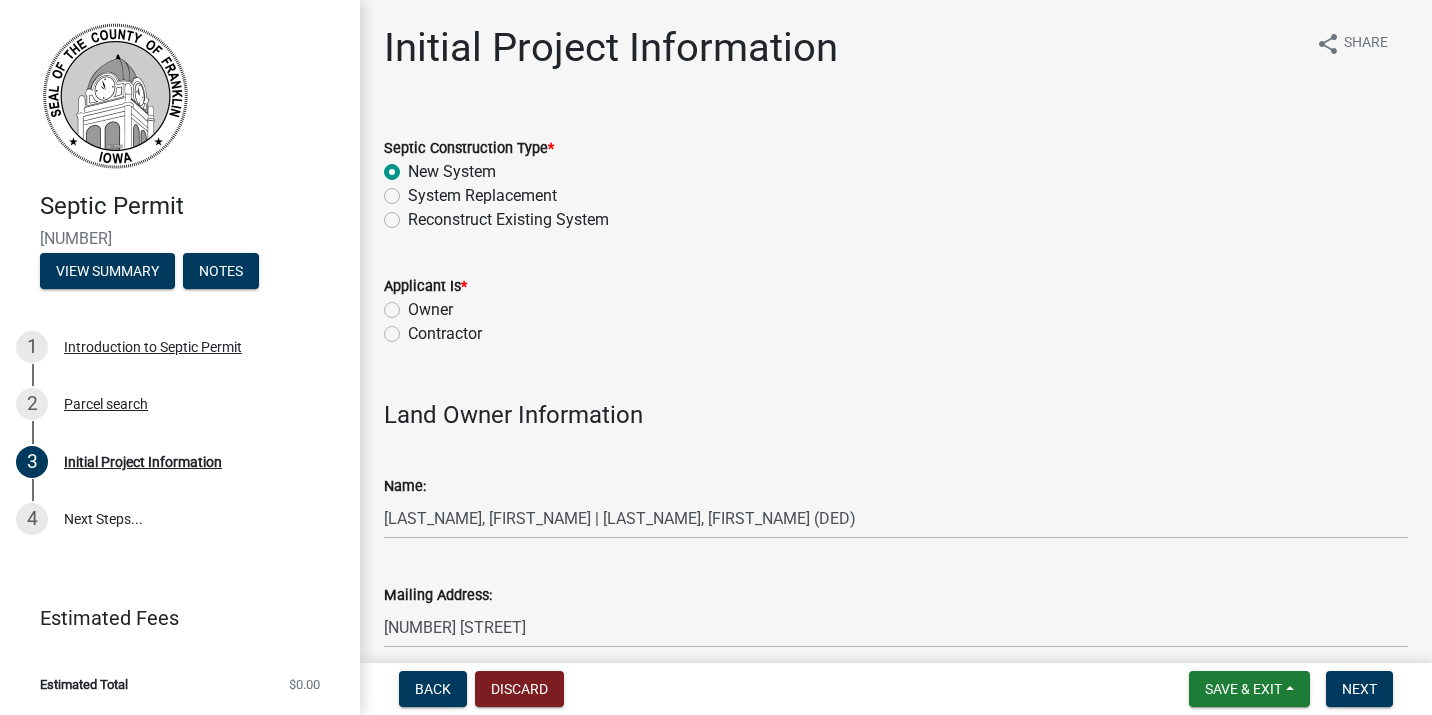 click on "Contractor" 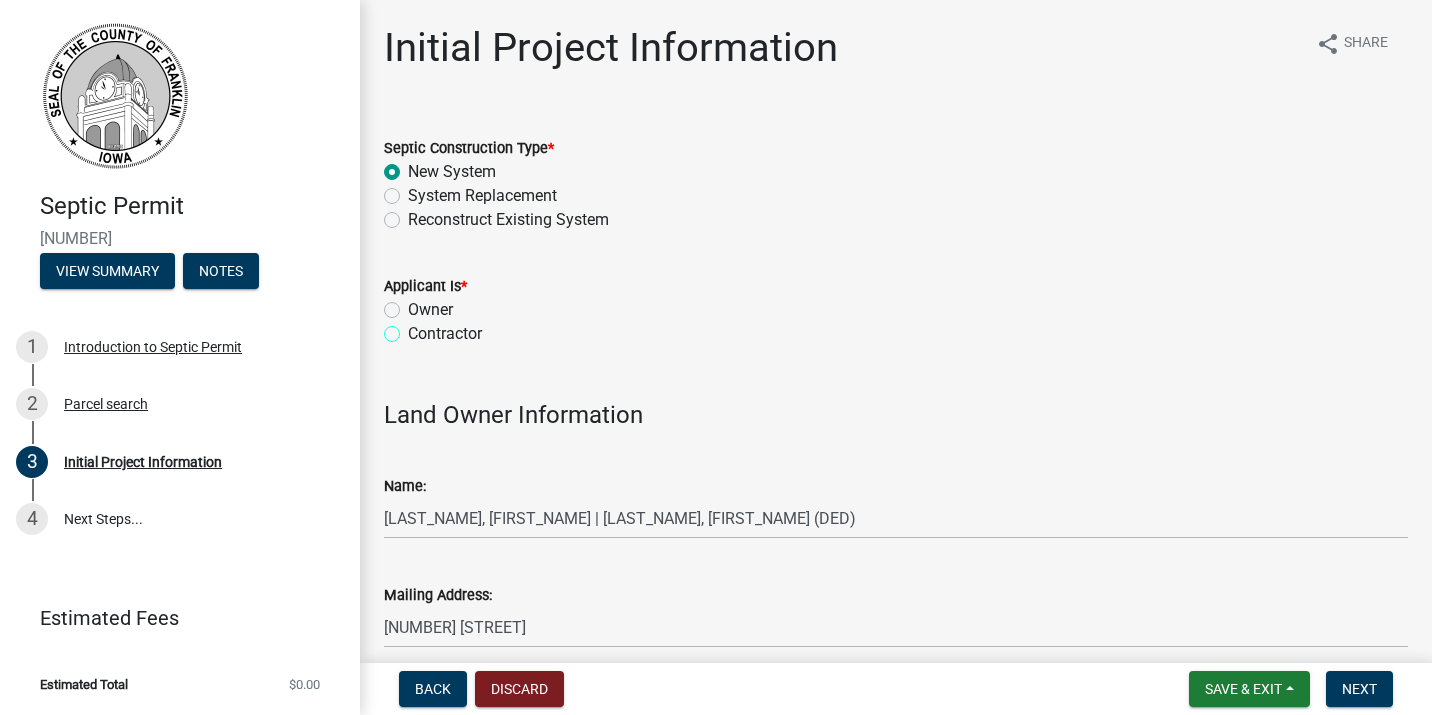 click on "Contractor" at bounding box center (414, 328) 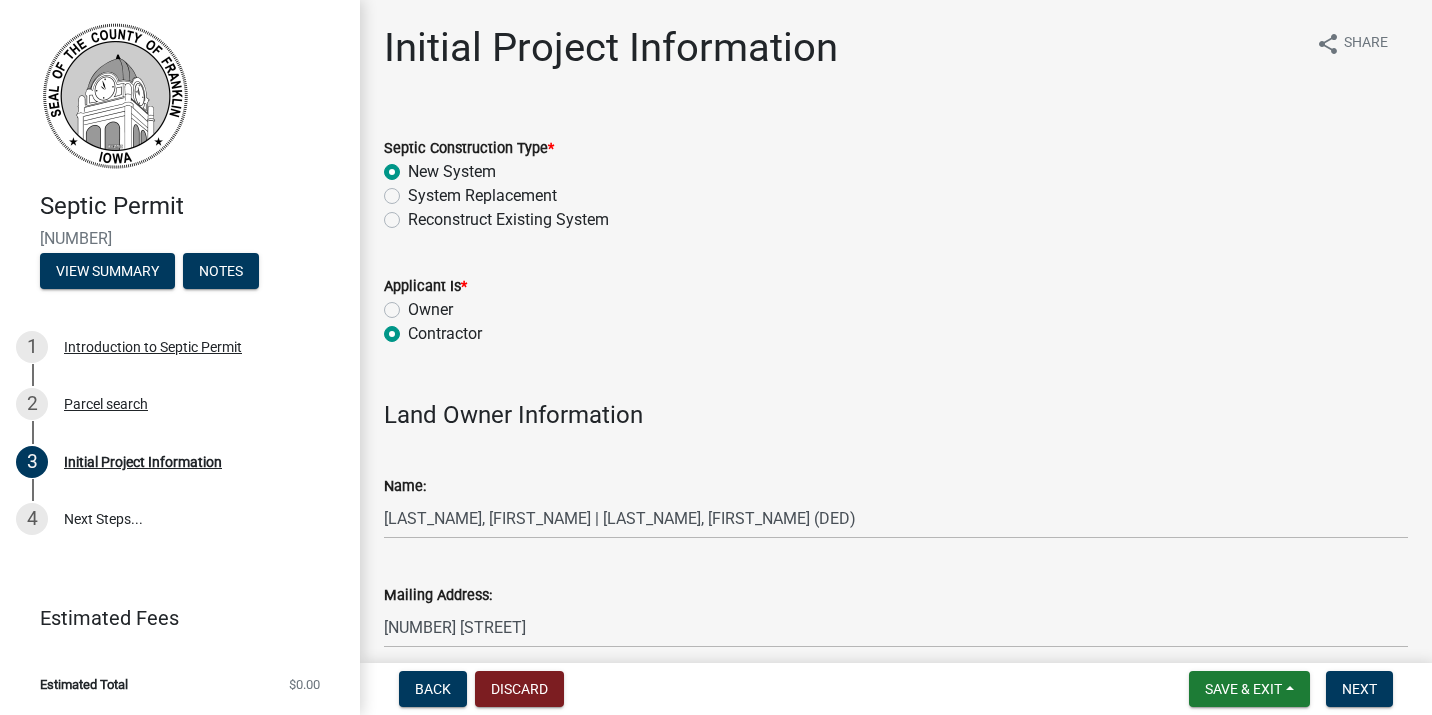radio on "true" 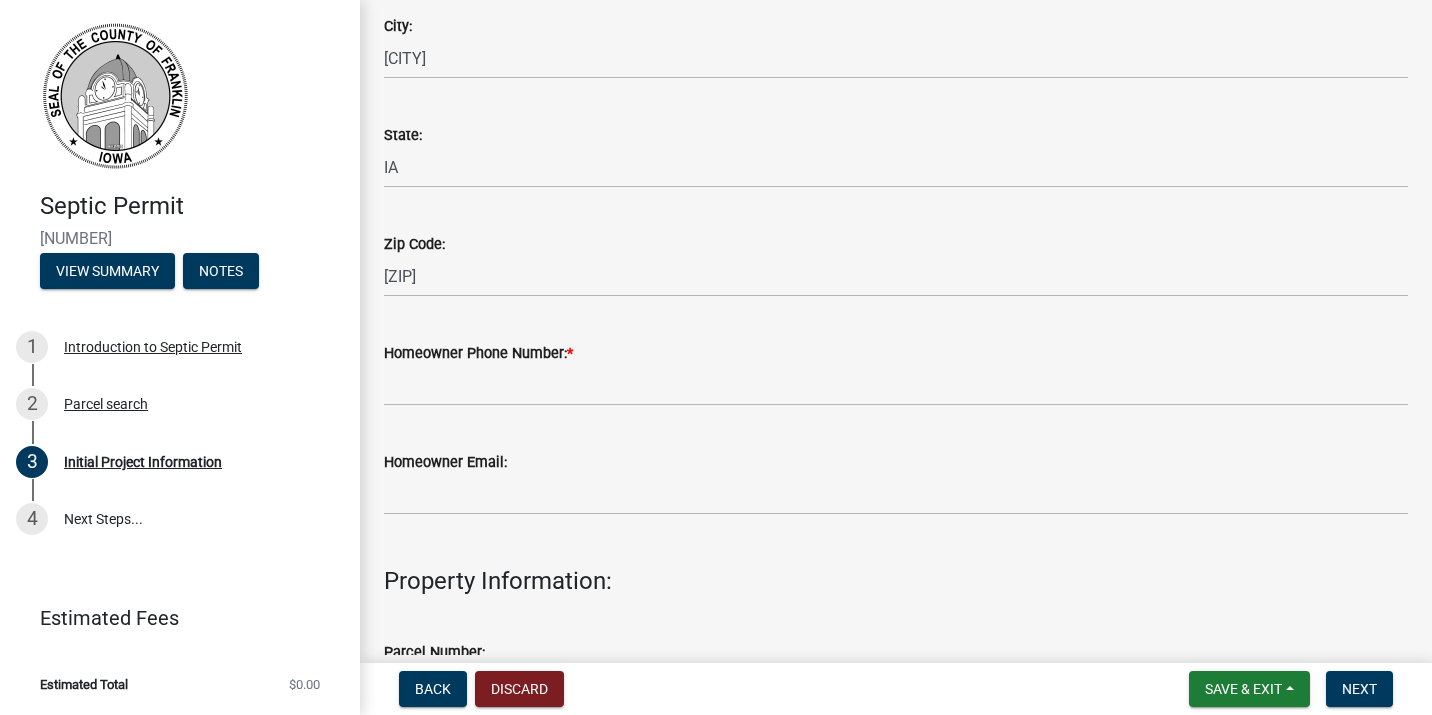 scroll, scrollTop: 711, scrollLeft: 0, axis: vertical 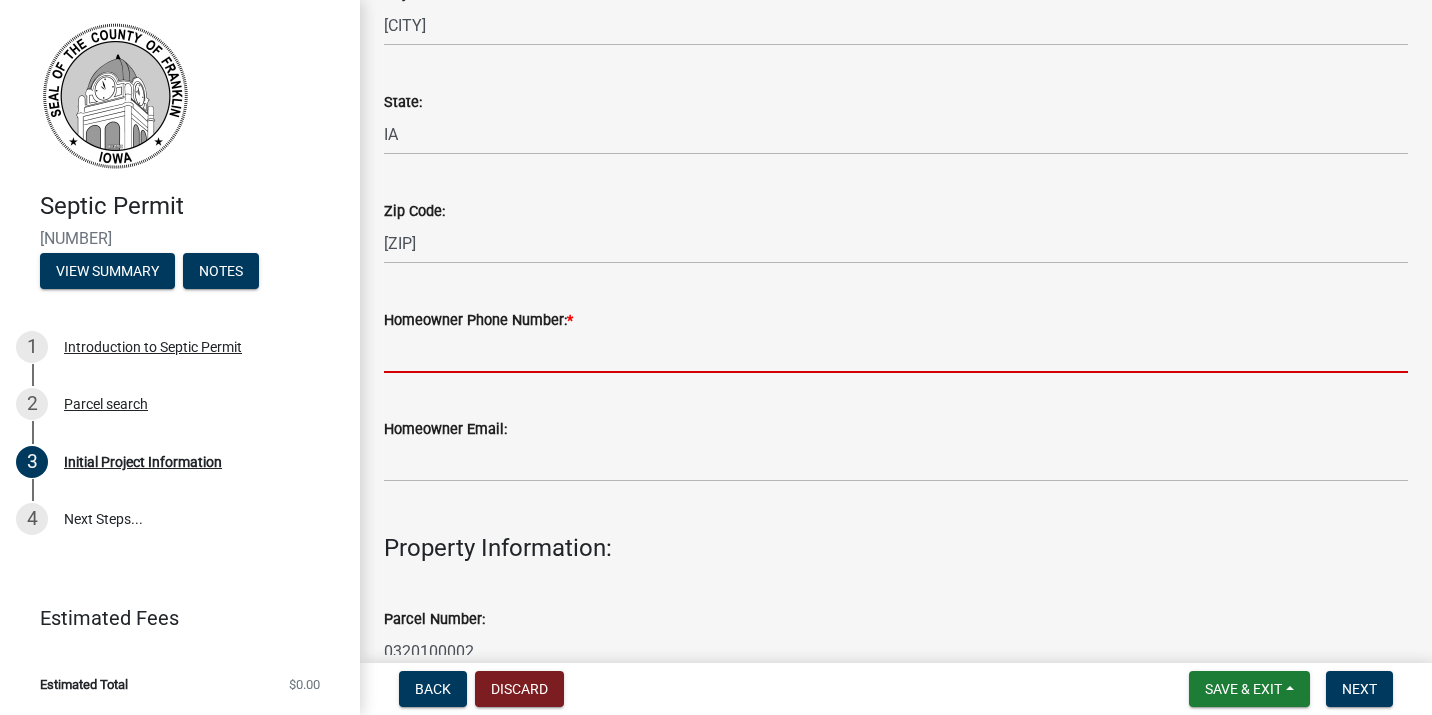 click on "Homeowner Phone Number:  *" at bounding box center (896, 352) 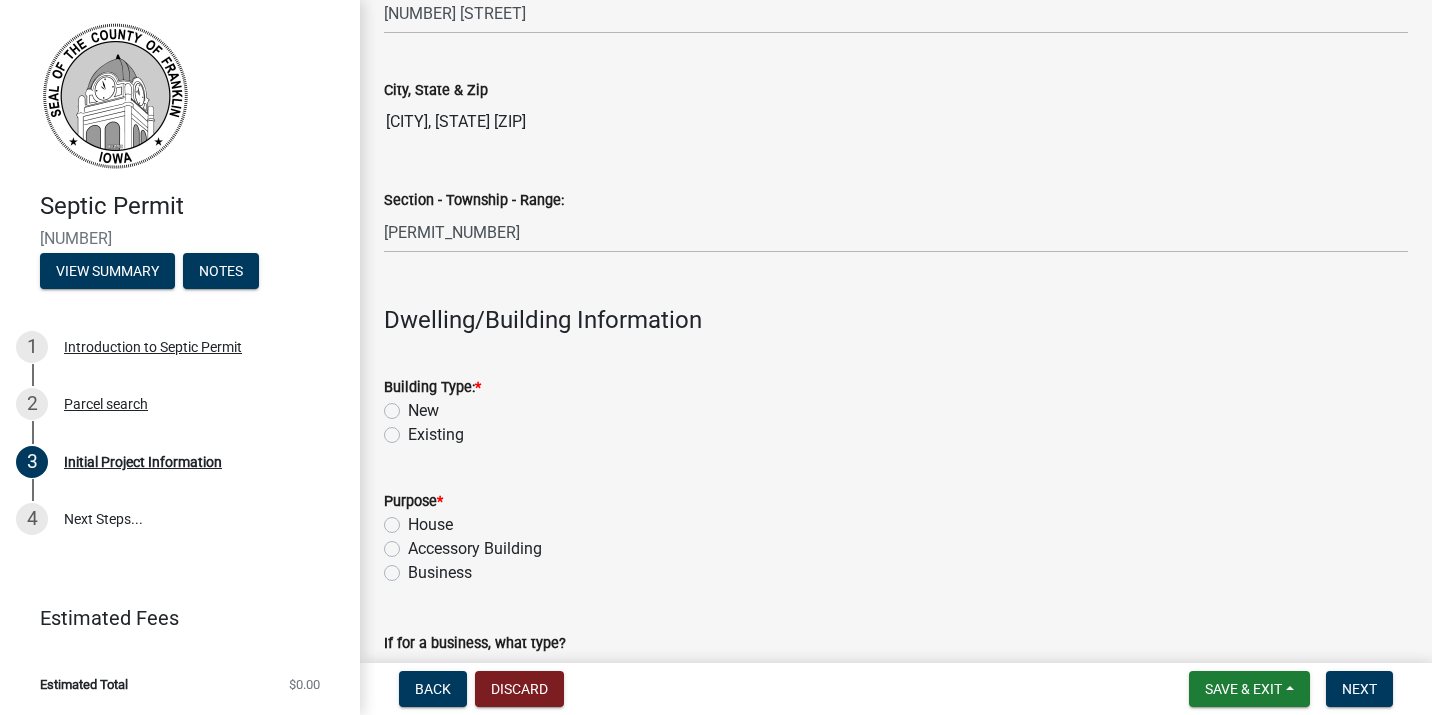 scroll, scrollTop: 1656, scrollLeft: 0, axis: vertical 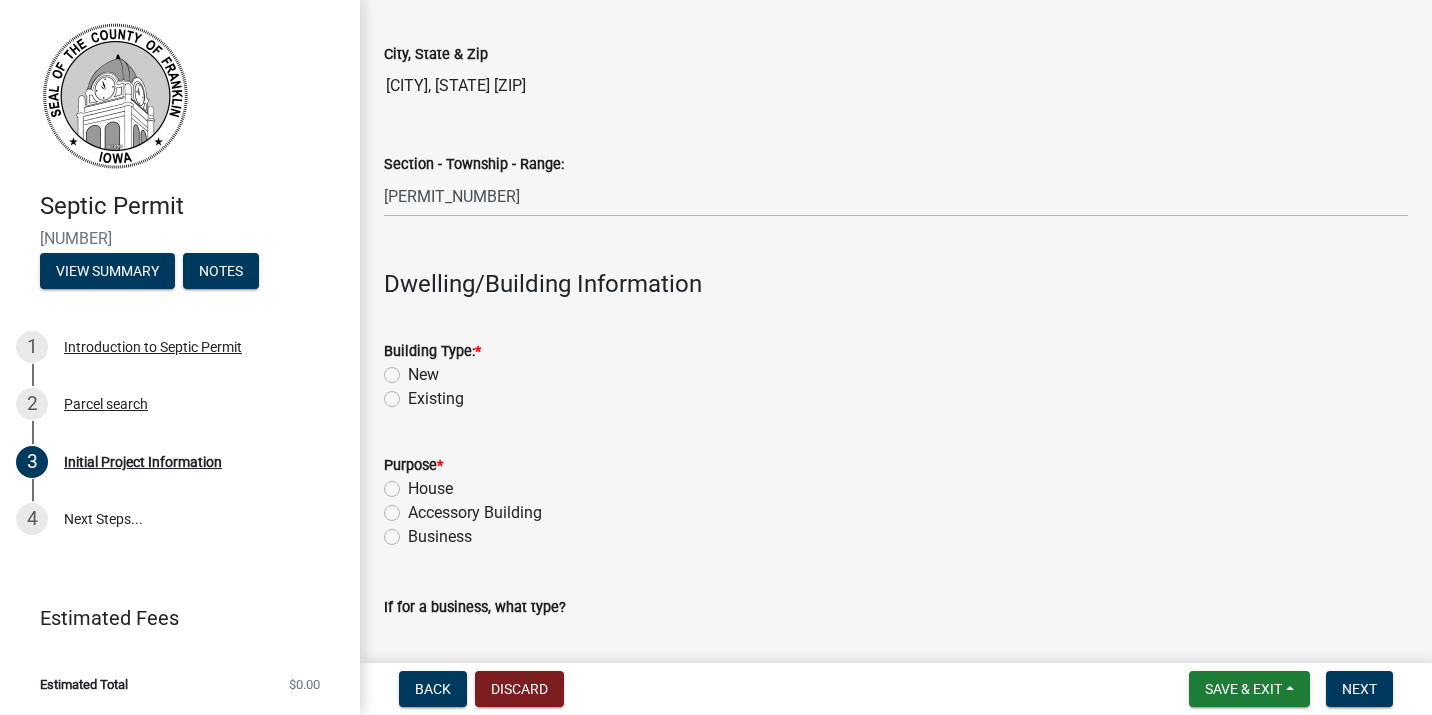 type on "([AREA_CODE]) [PHONE]" 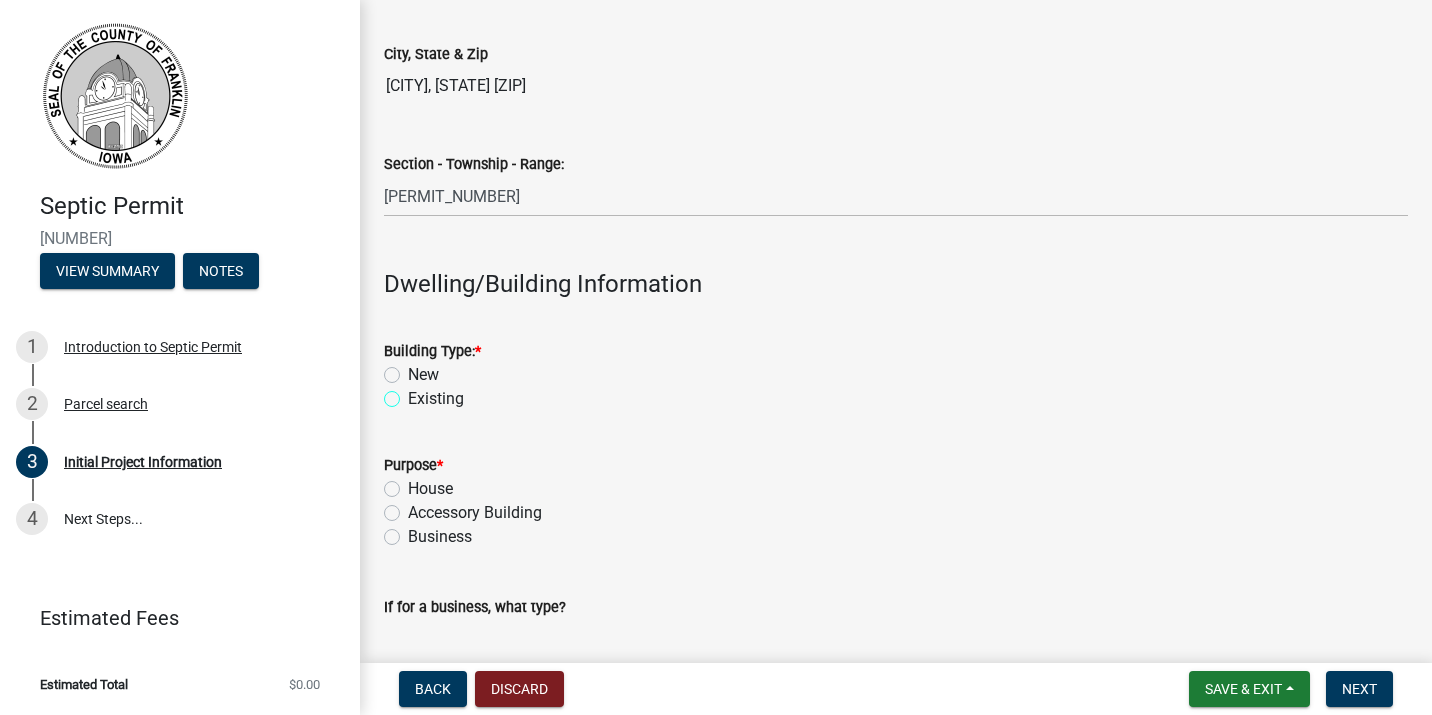 click on "Existing" at bounding box center [414, 393] 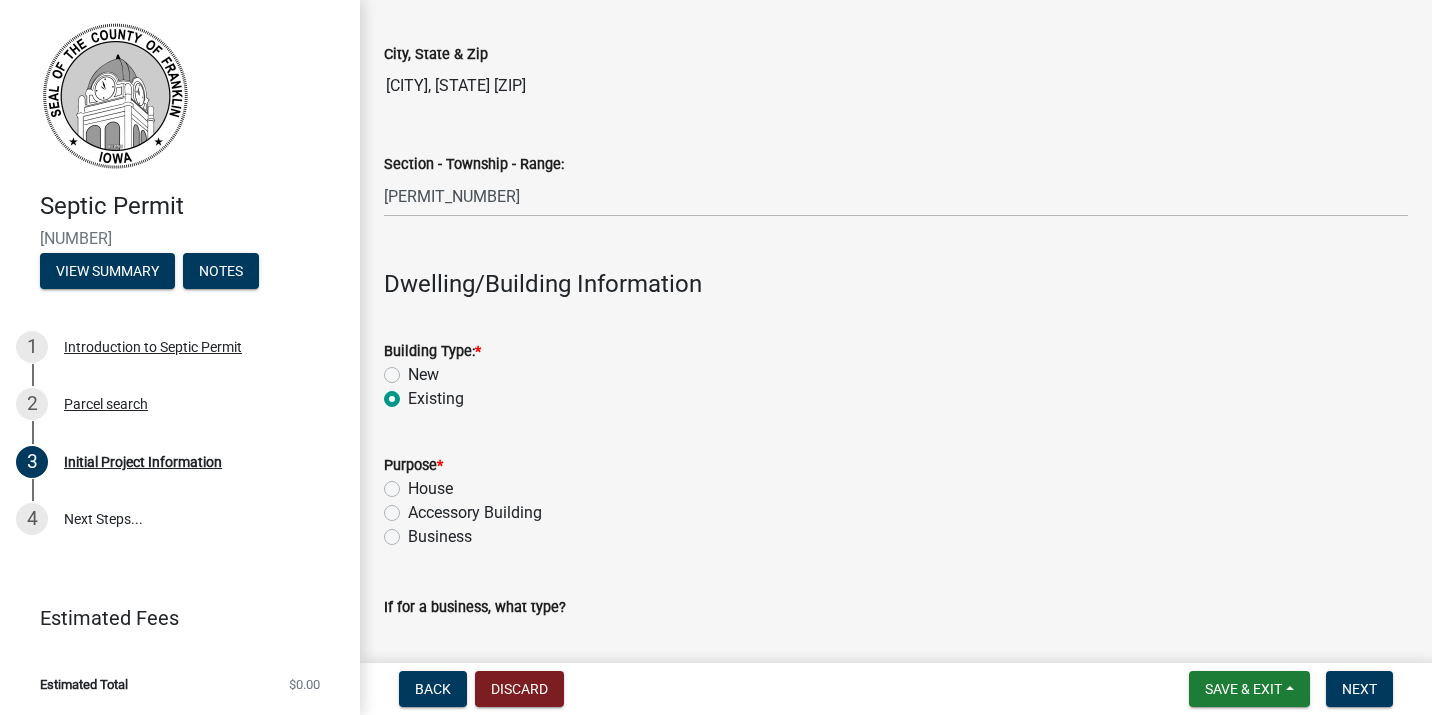 radio on "true" 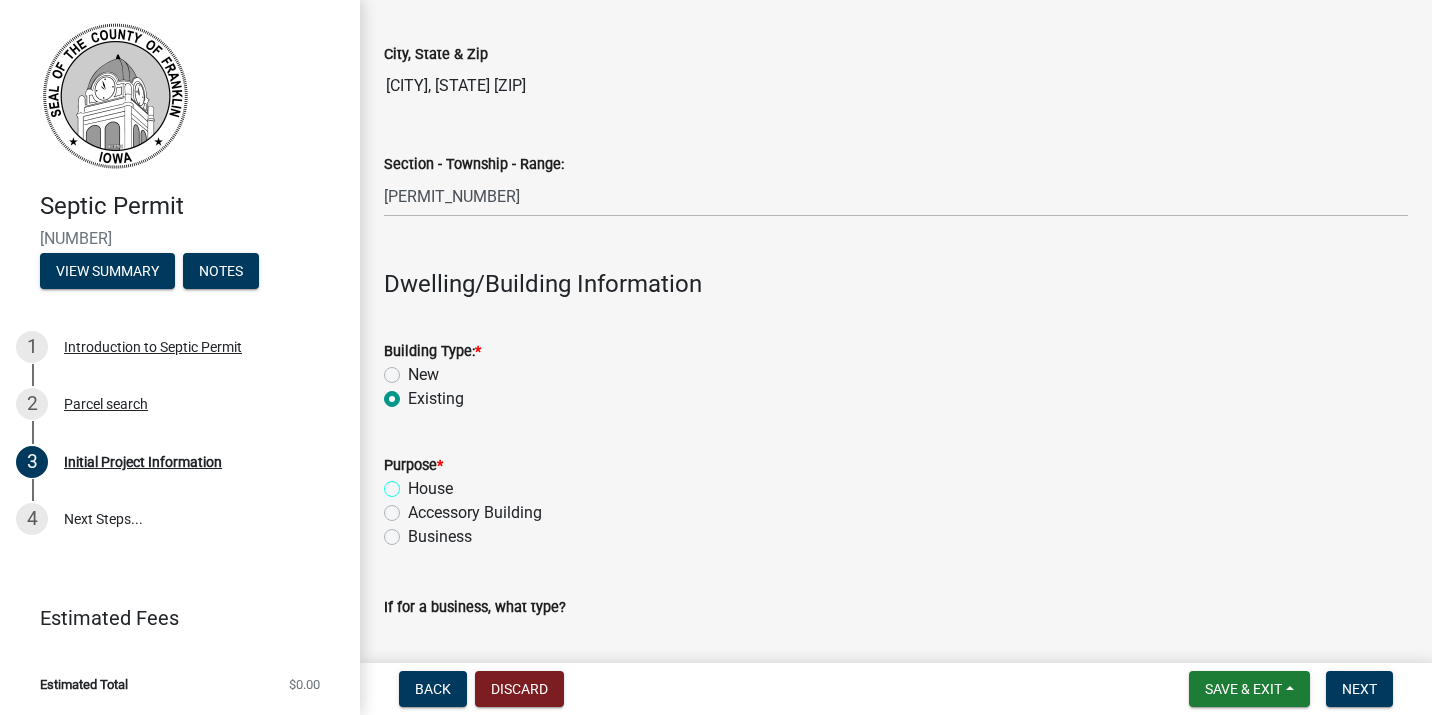 click on "House" at bounding box center [414, 483] 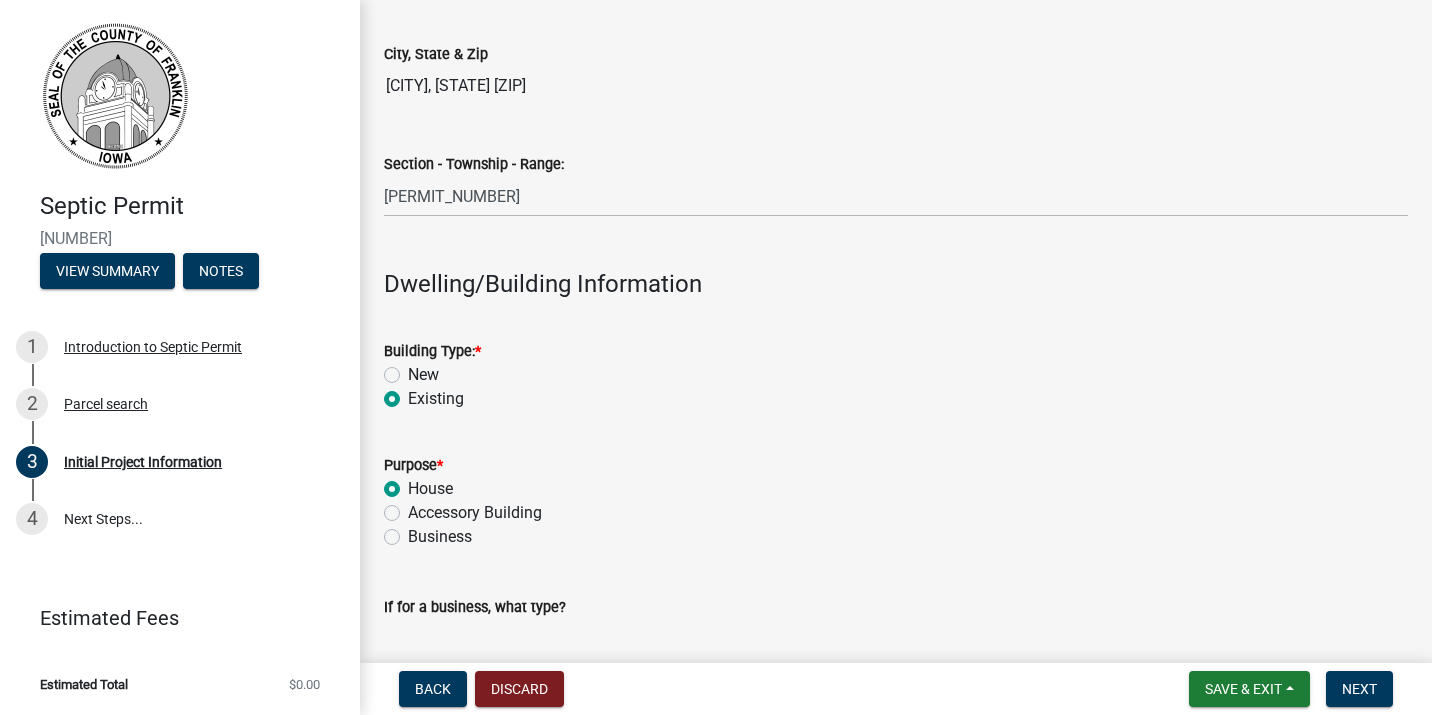 radio on "true" 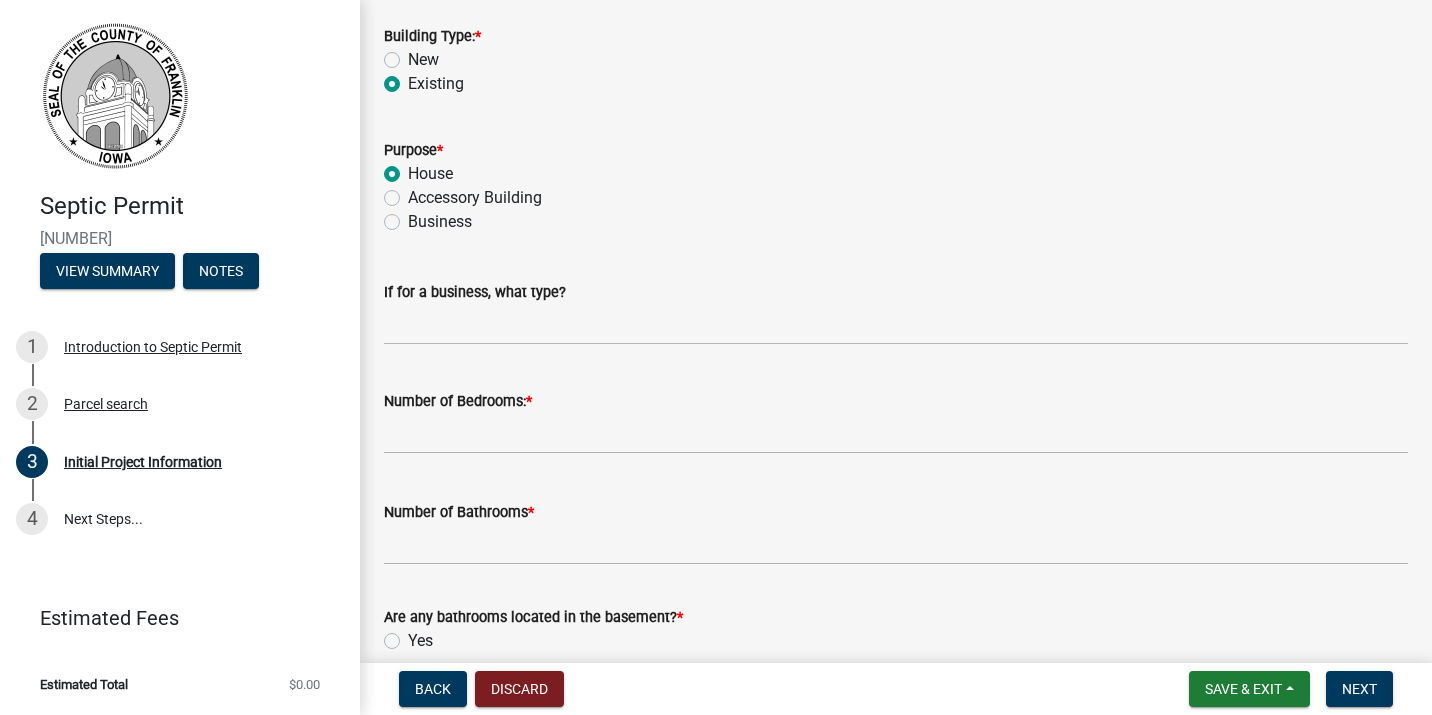 scroll, scrollTop: 1985, scrollLeft: 0, axis: vertical 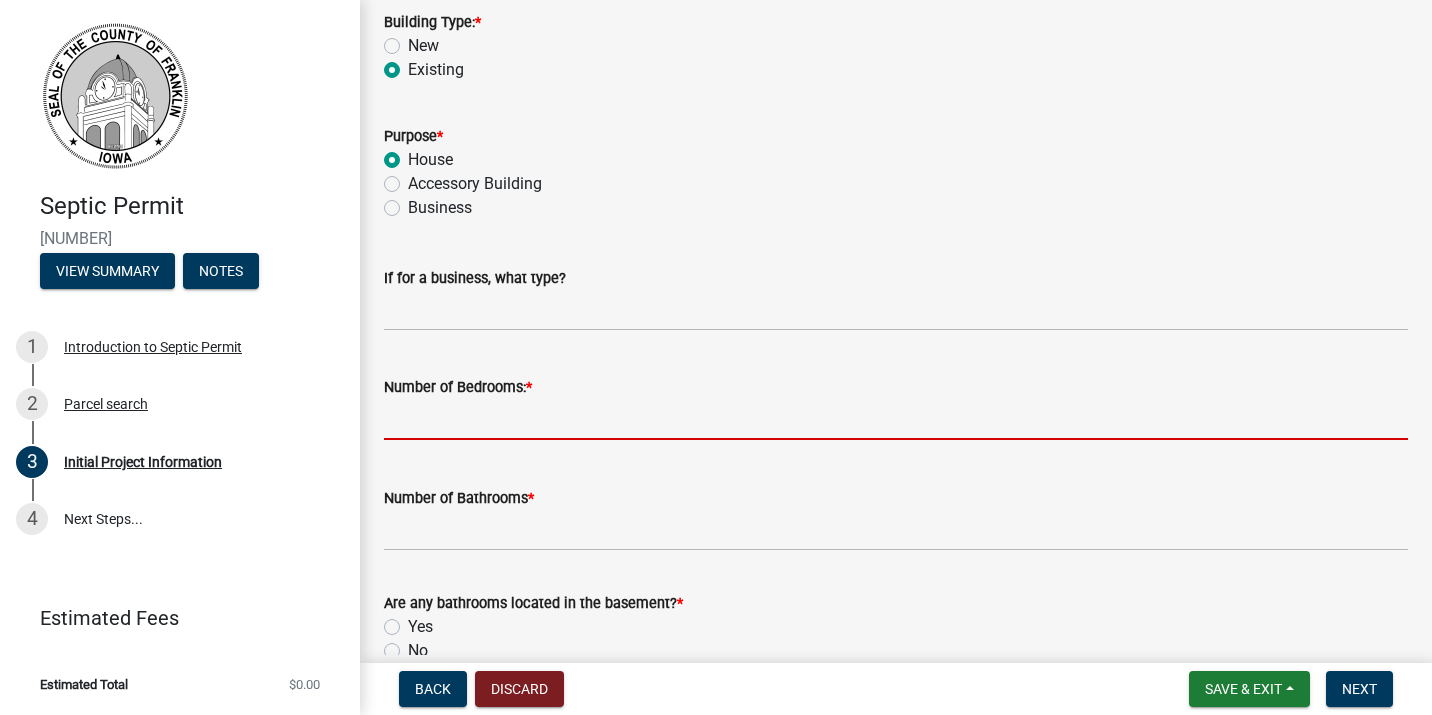 click 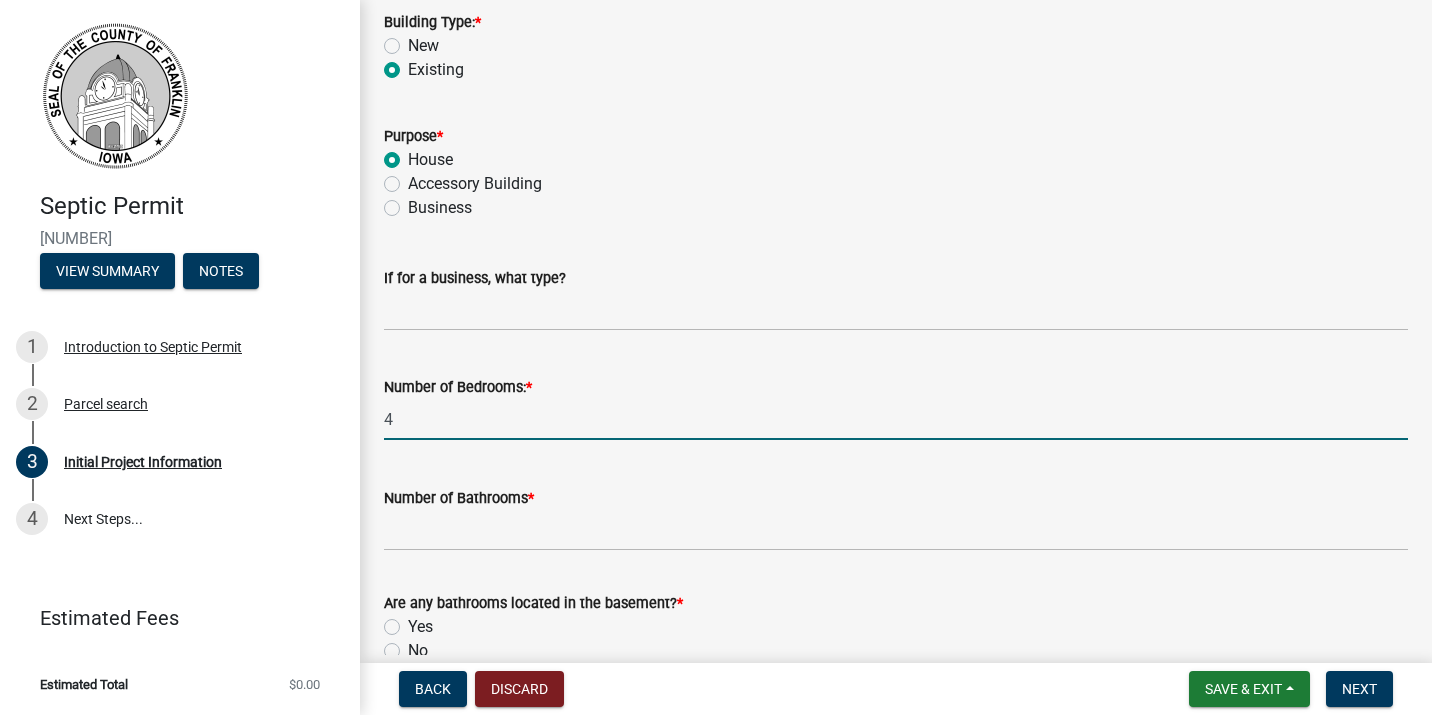 type on "4" 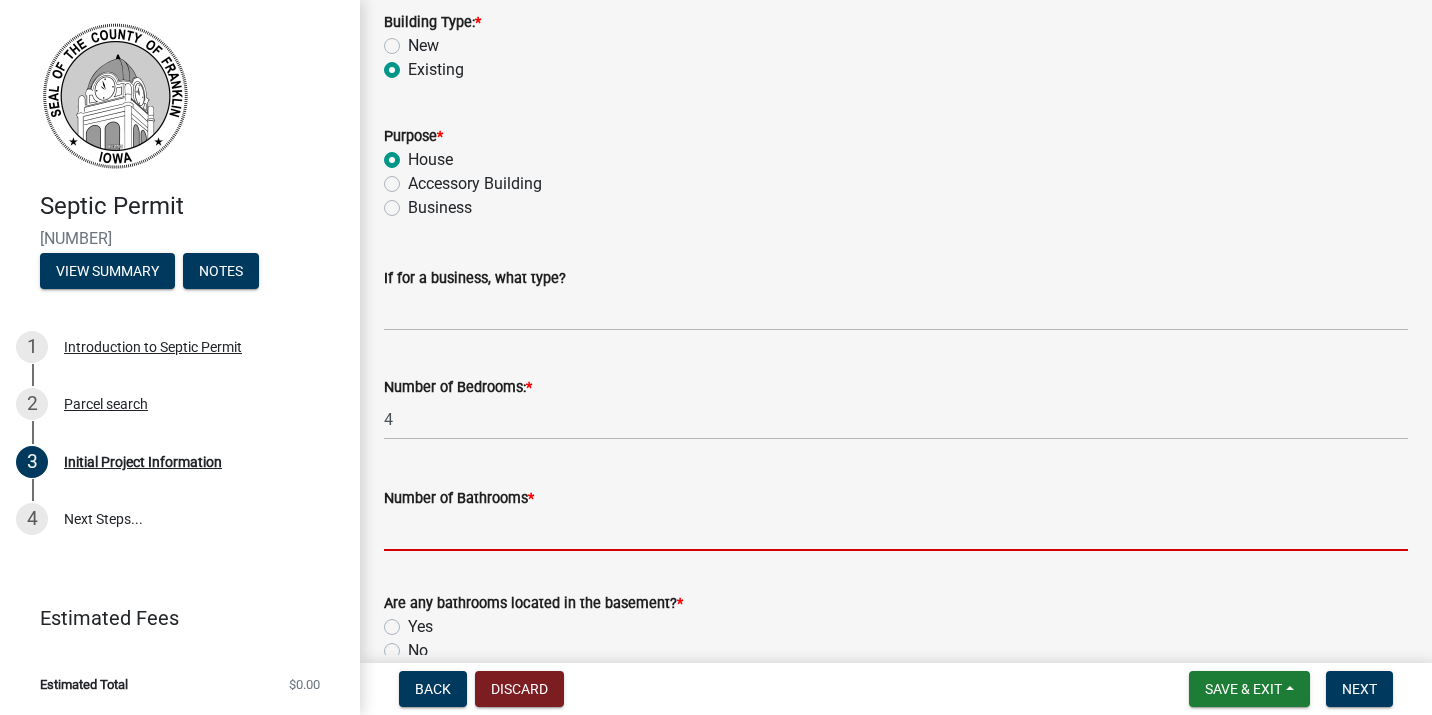 click on "Number of Bathrooms  *" at bounding box center (896, 530) 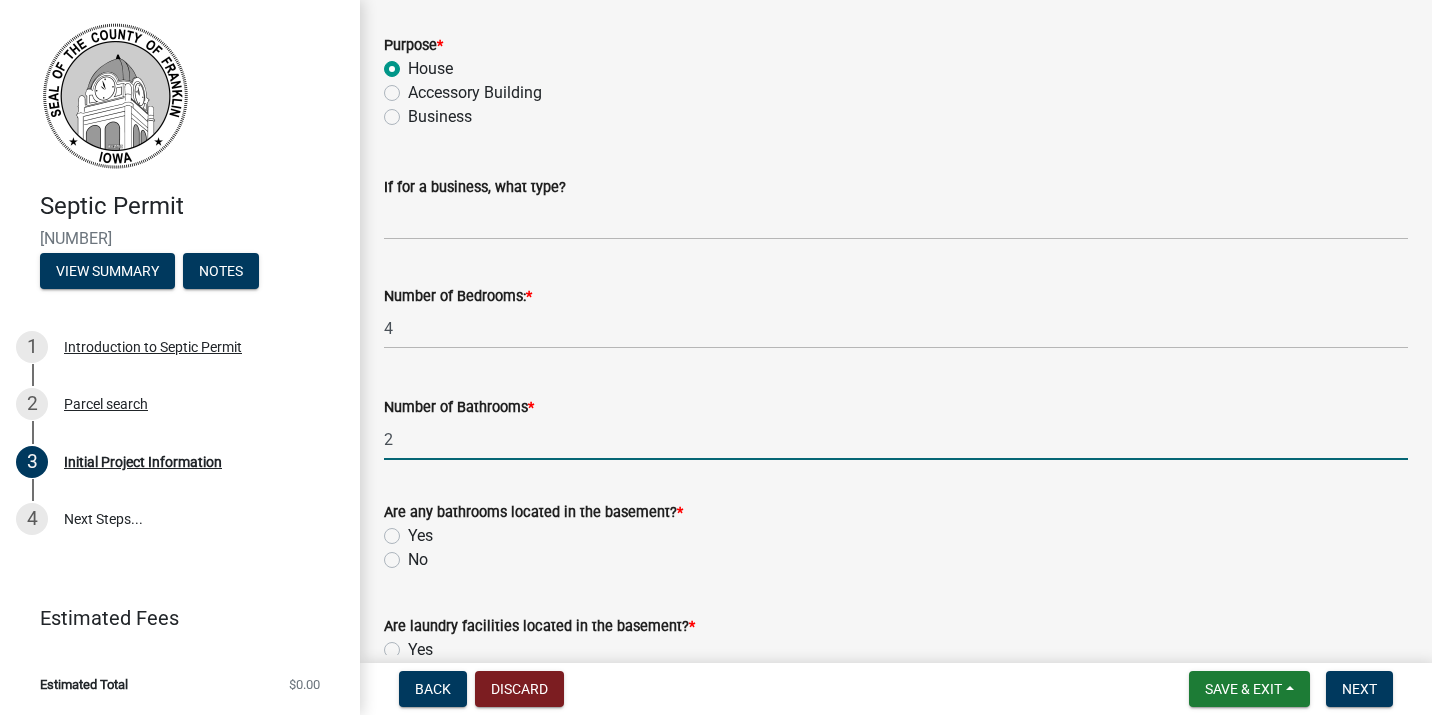 scroll, scrollTop: 2224, scrollLeft: 0, axis: vertical 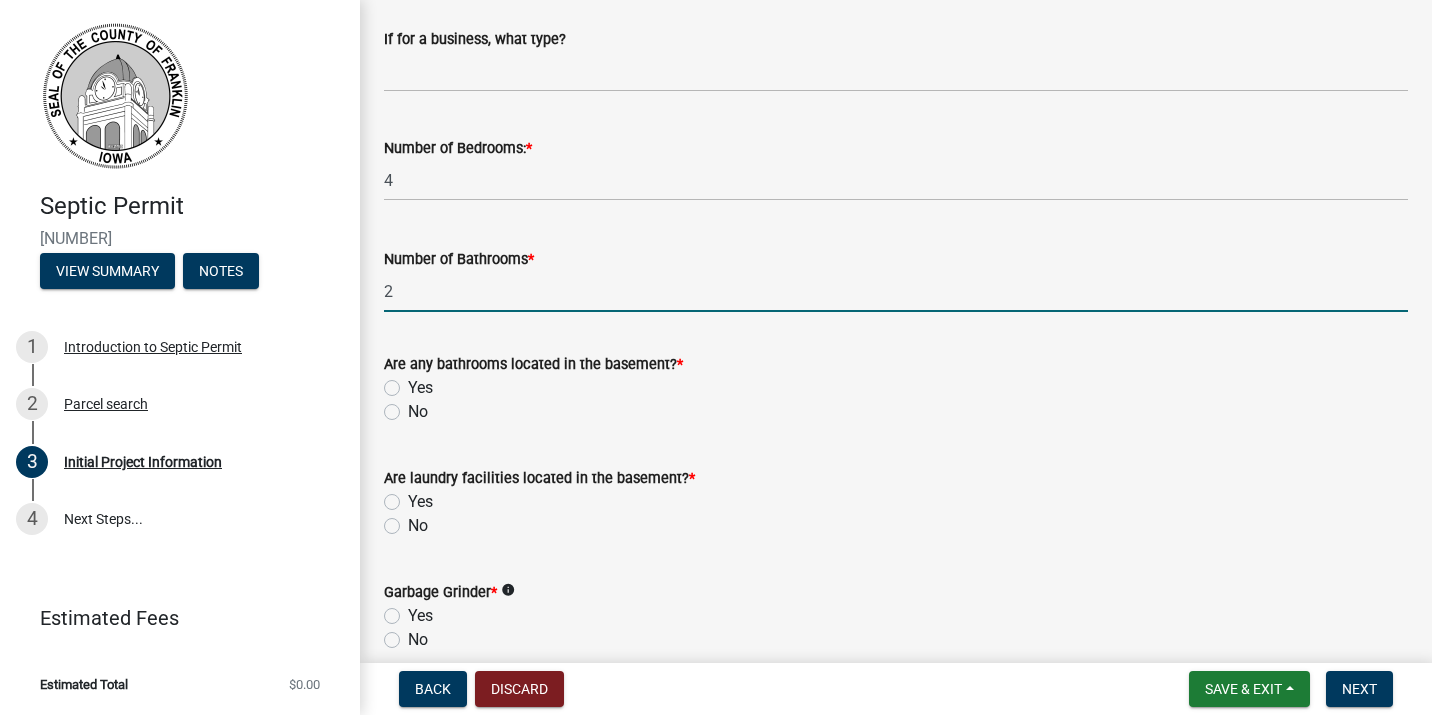 type on "2" 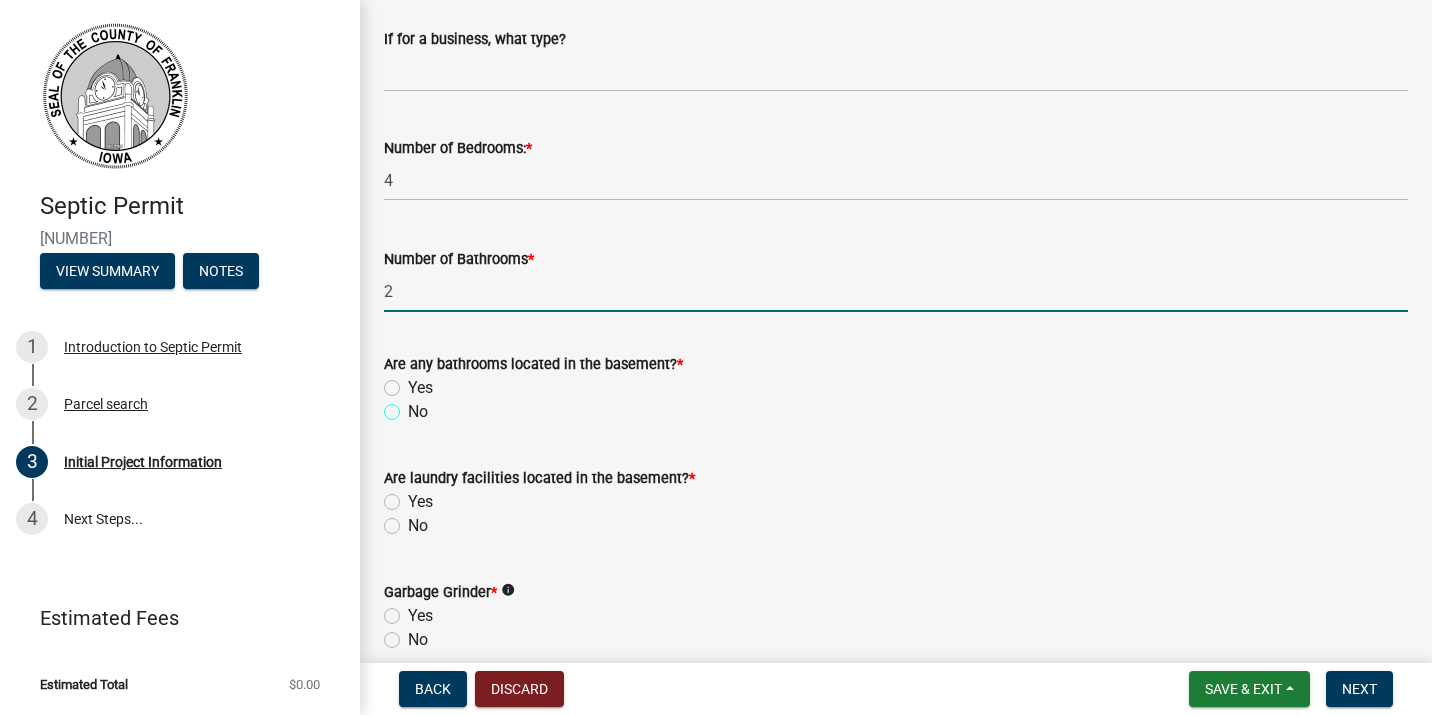 click on "No" at bounding box center [414, 406] 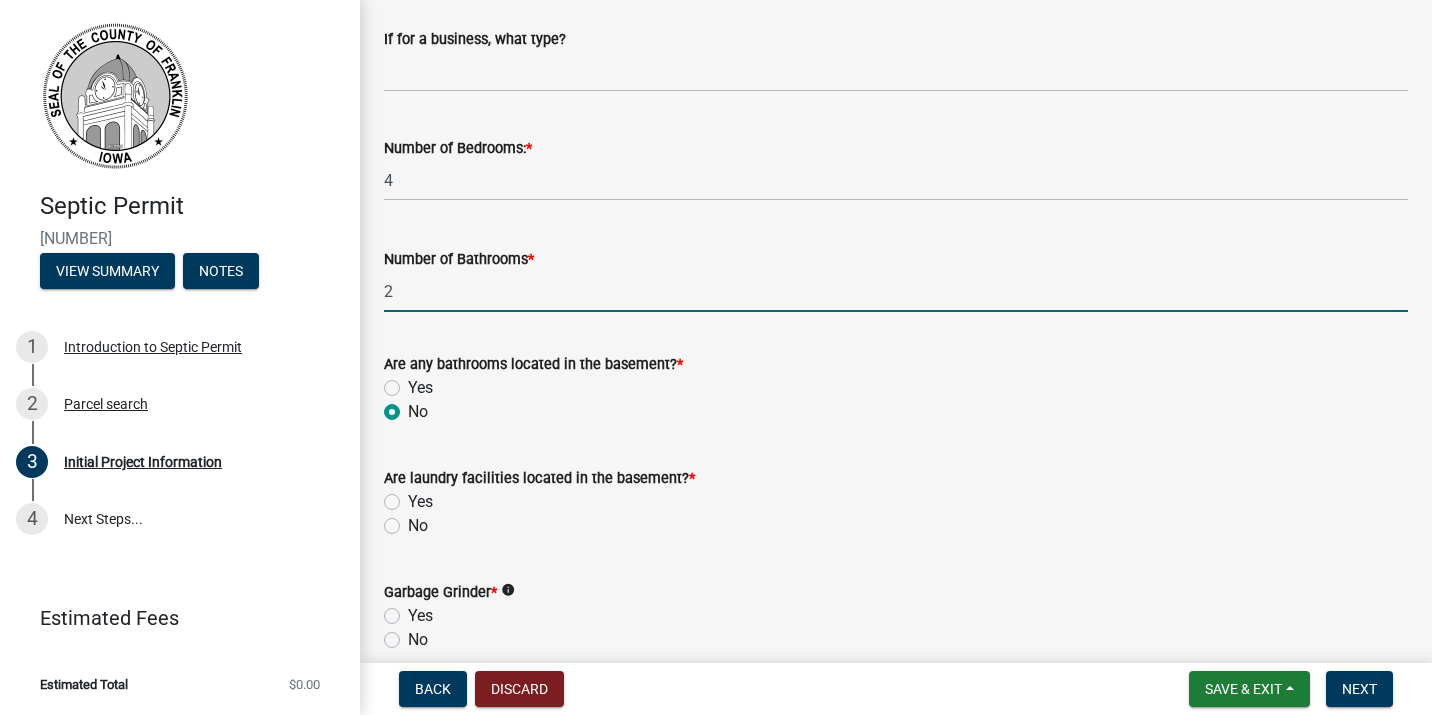 radio on "true" 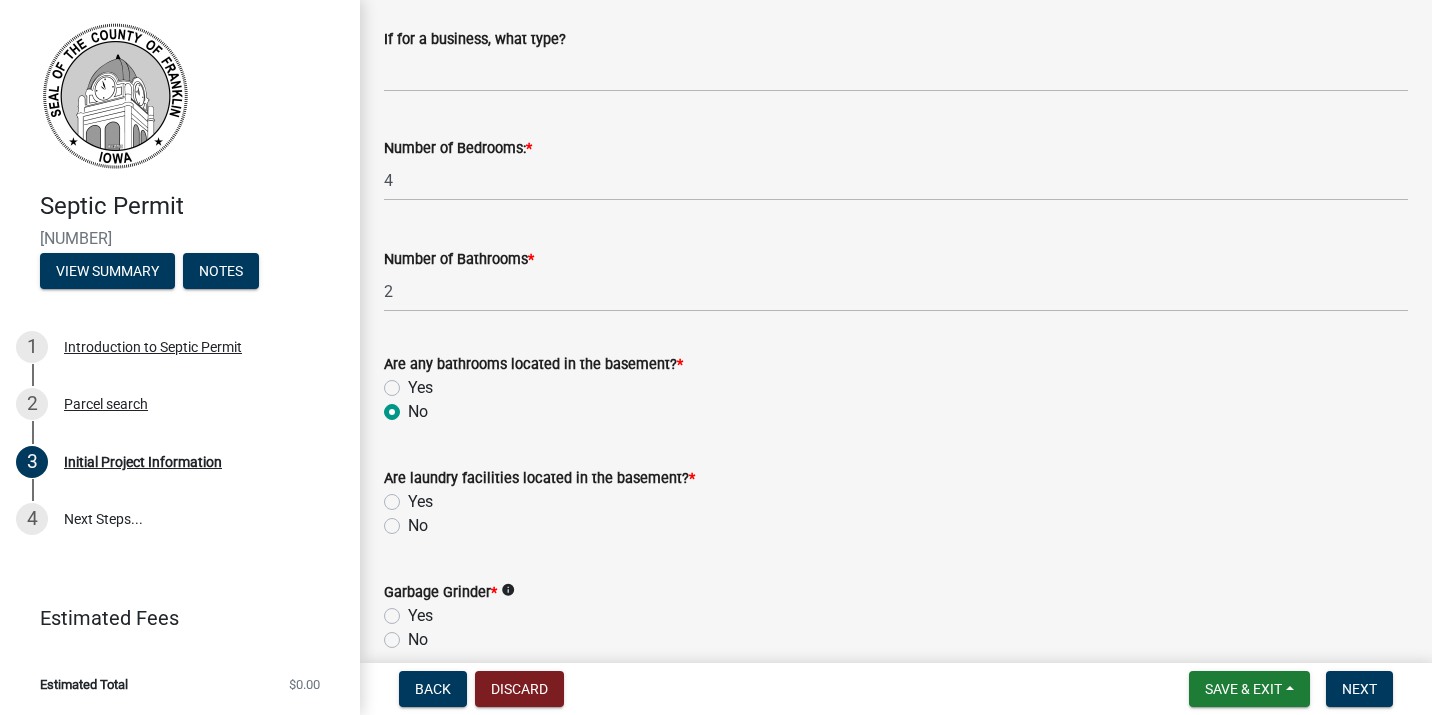click on "No" 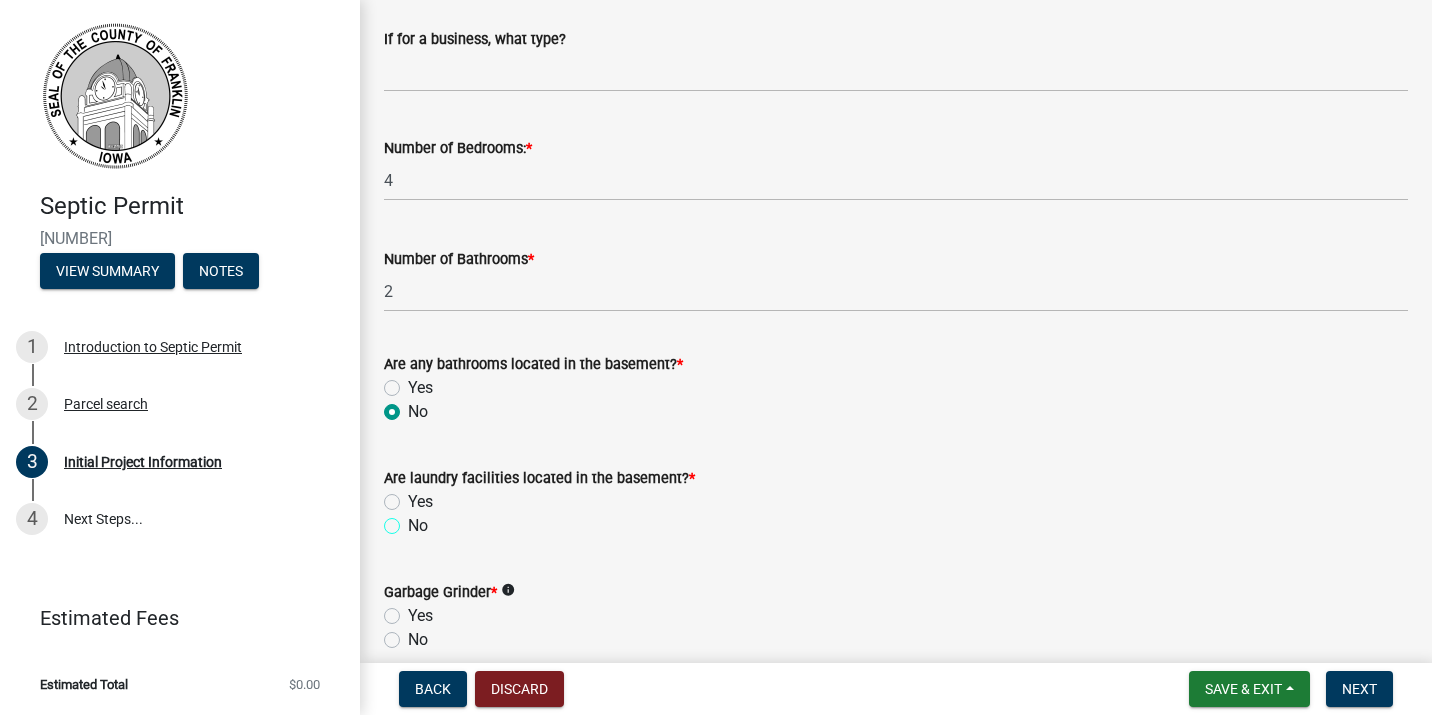 click on "No" at bounding box center (414, 520) 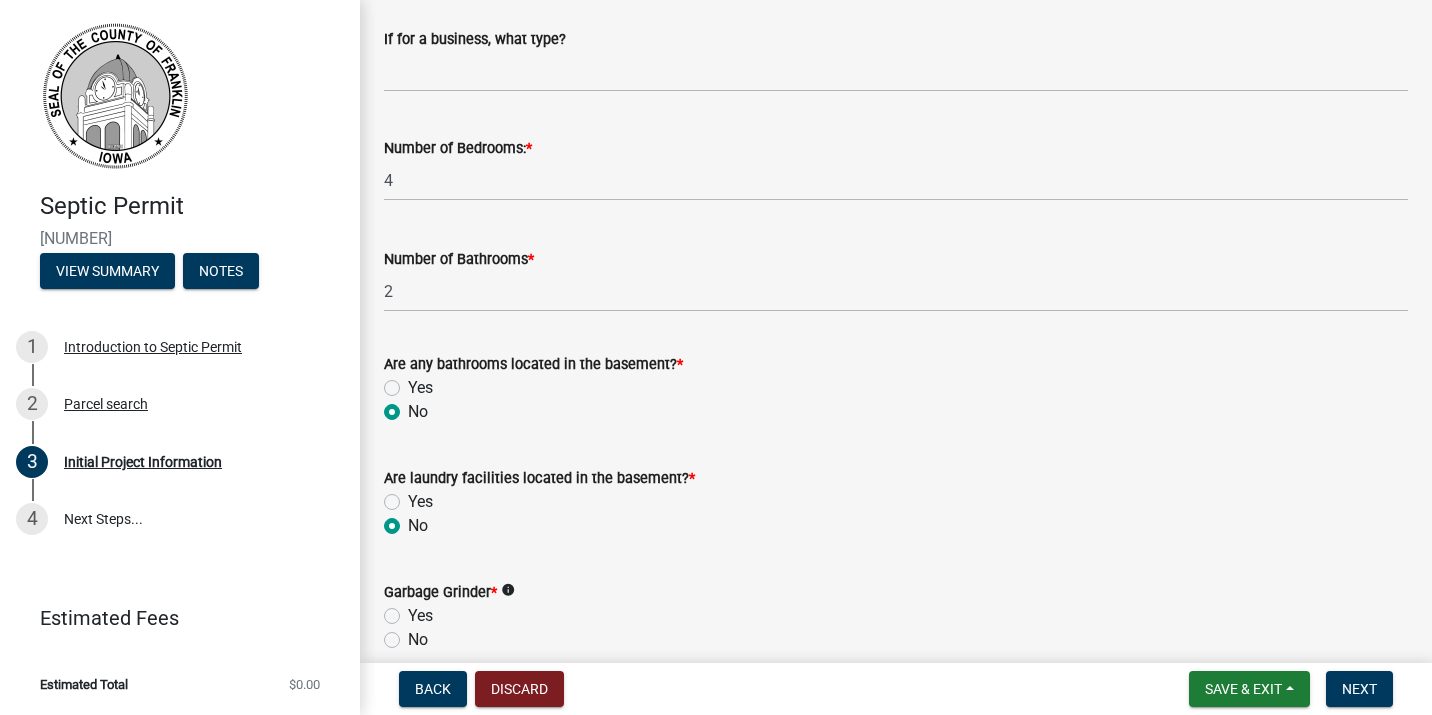 radio on "true" 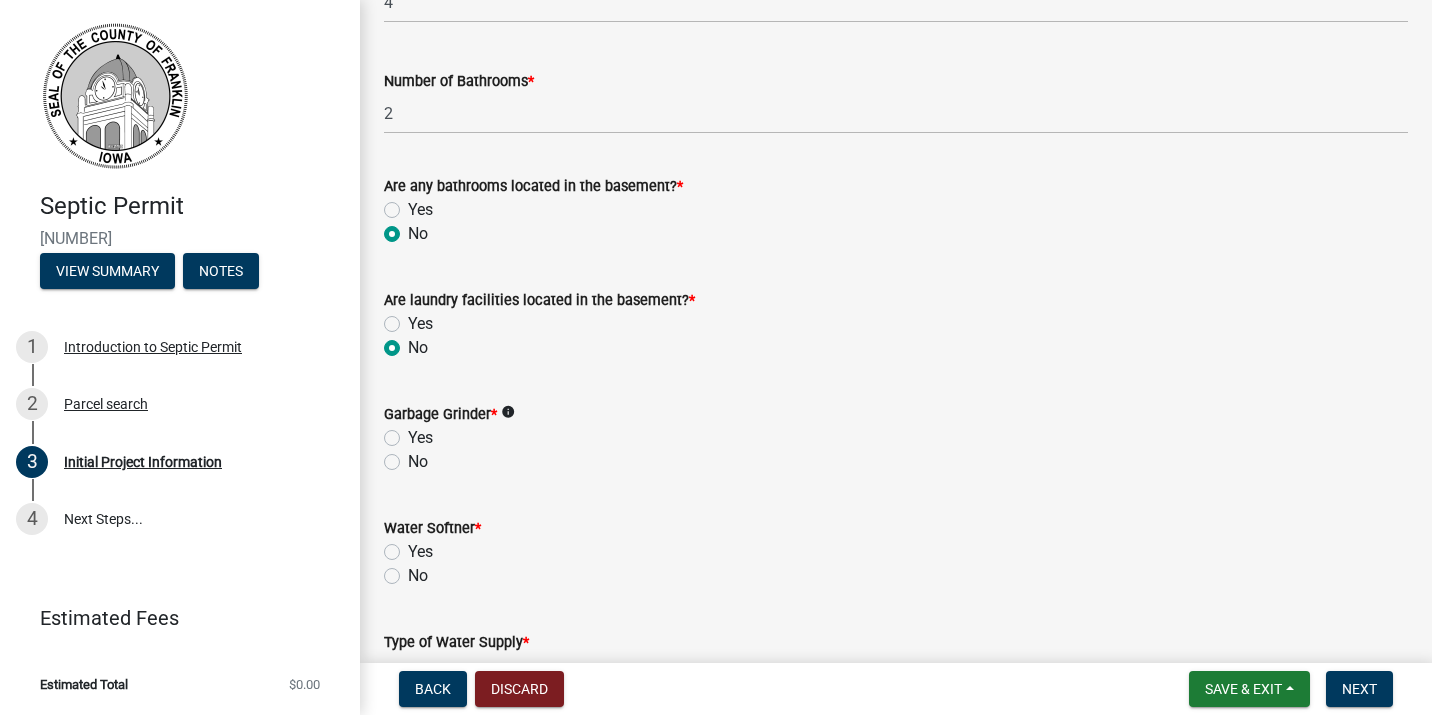 scroll, scrollTop: 2429, scrollLeft: 0, axis: vertical 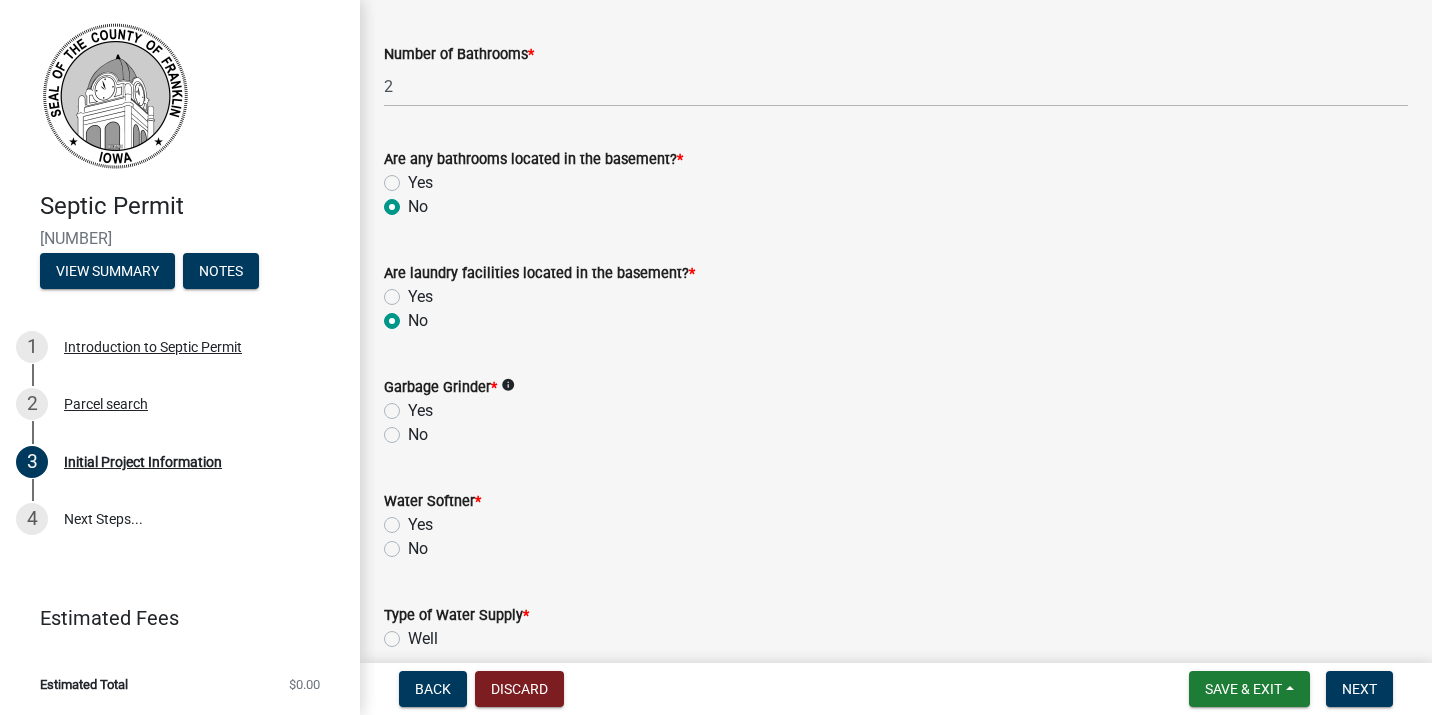 click on "Yes" 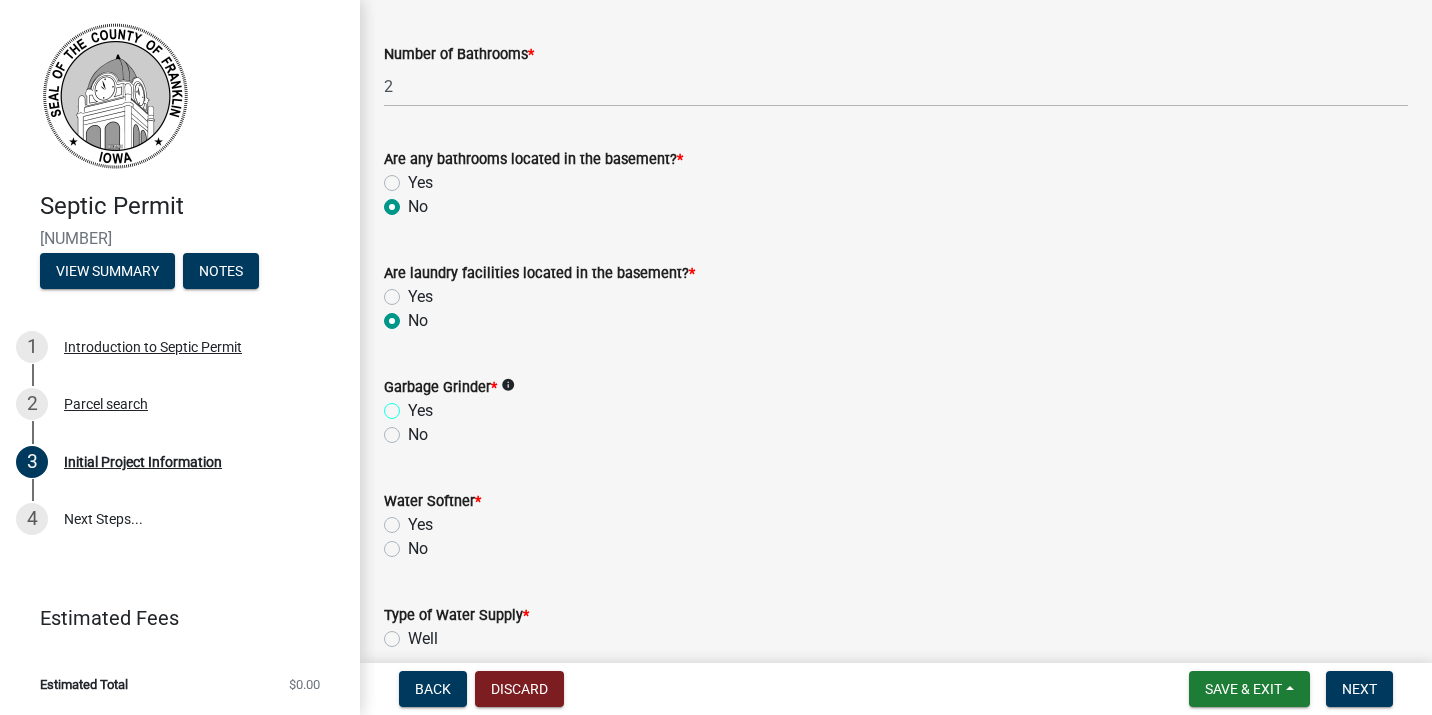 click on "Yes" at bounding box center (414, 405) 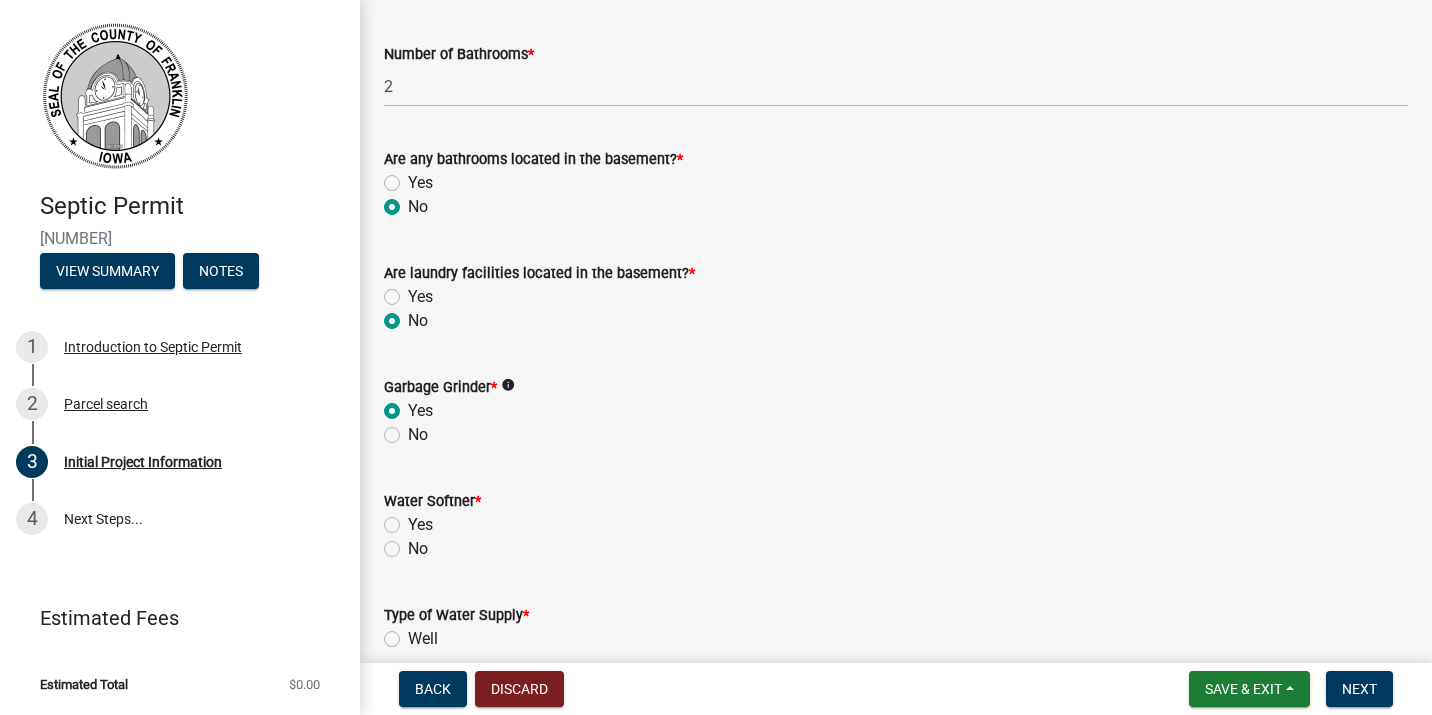 radio on "true" 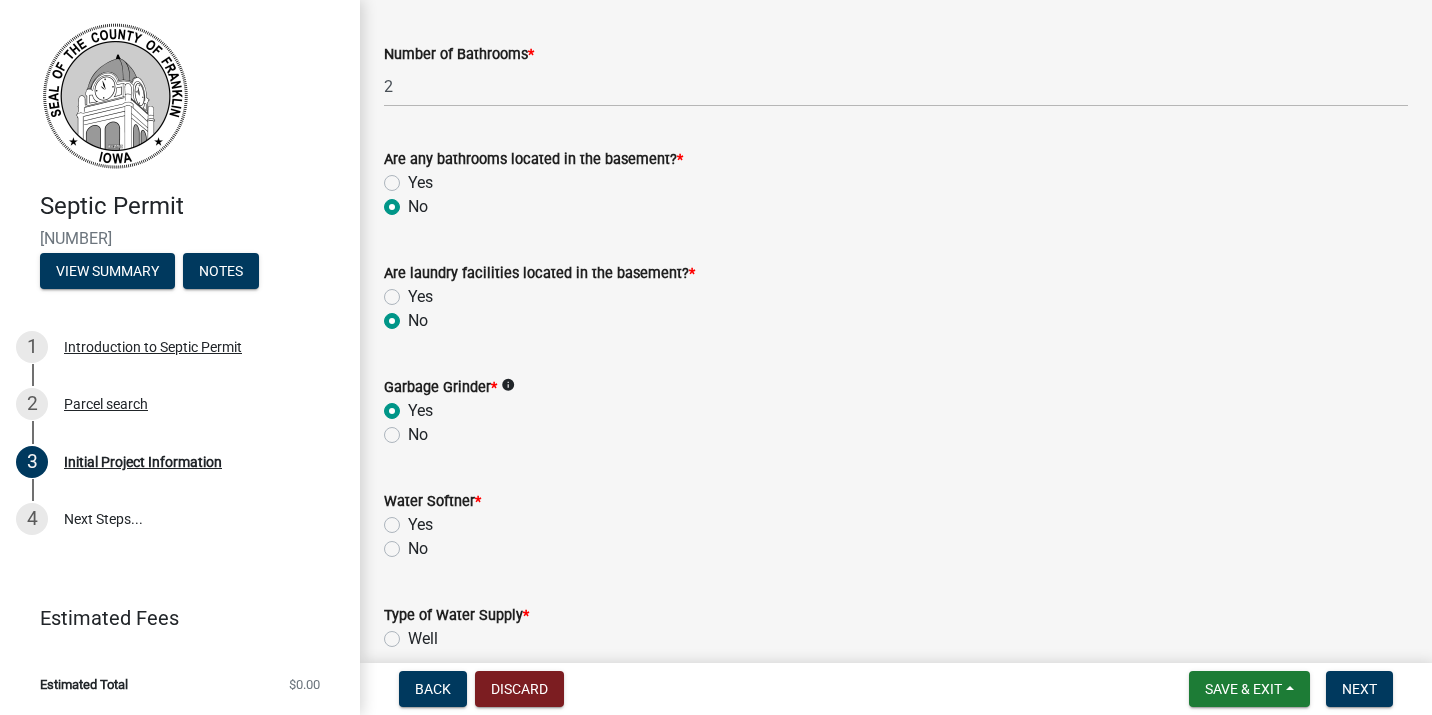 click on "Yes" 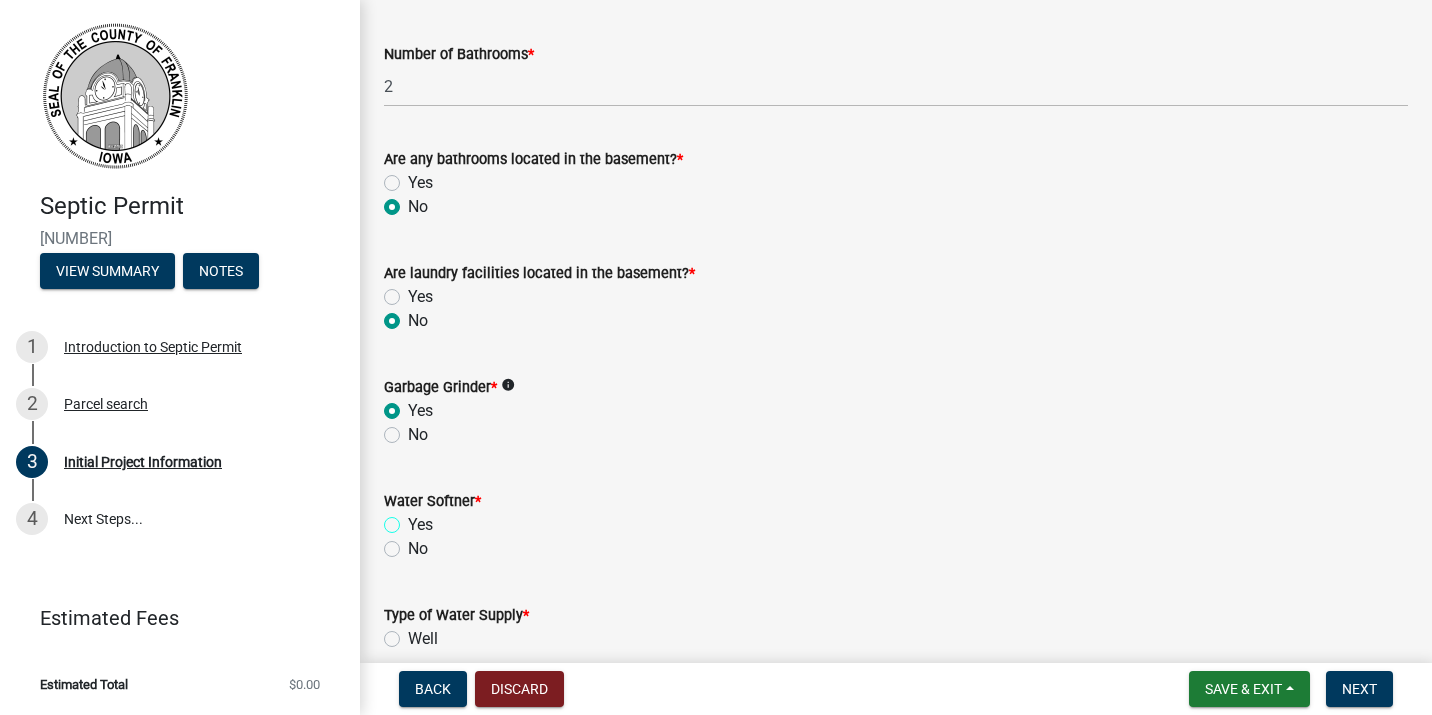 click on "Yes" at bounding box center (414, 519) 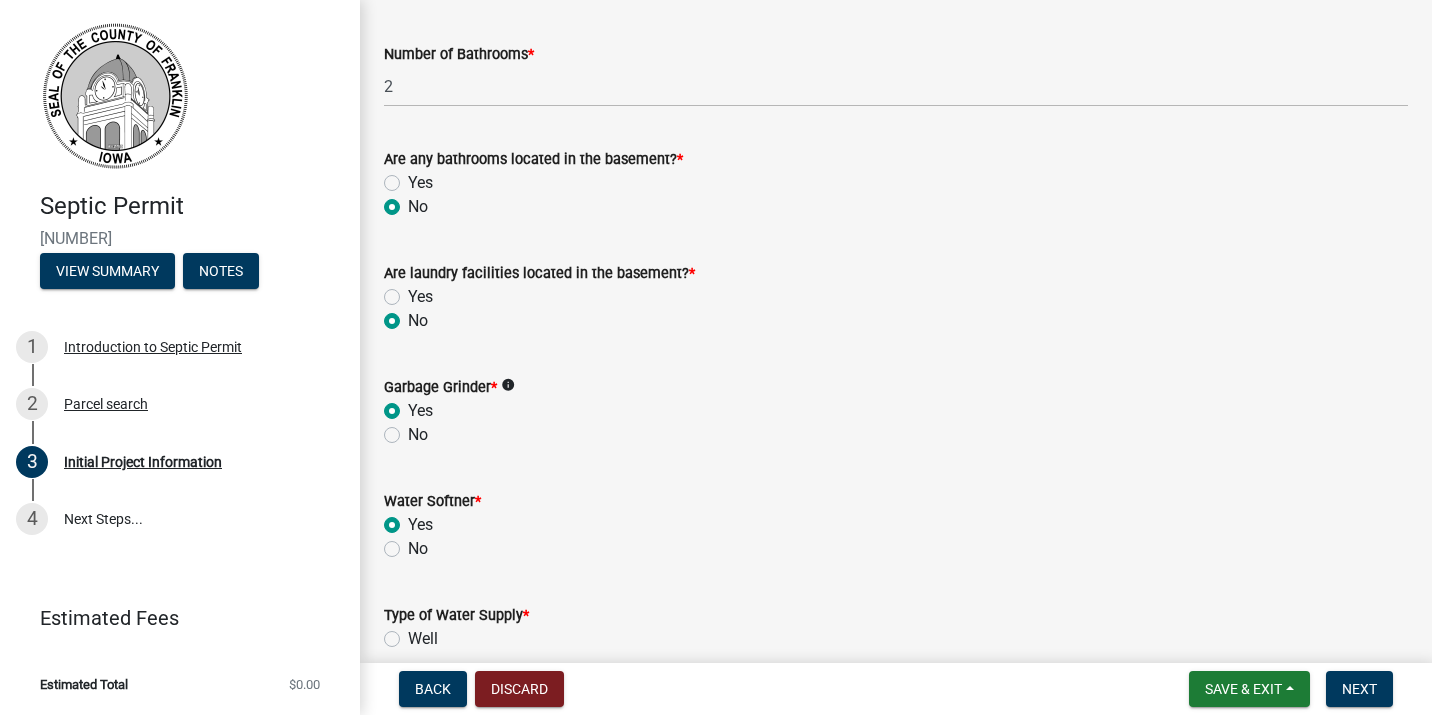 radio on "true" 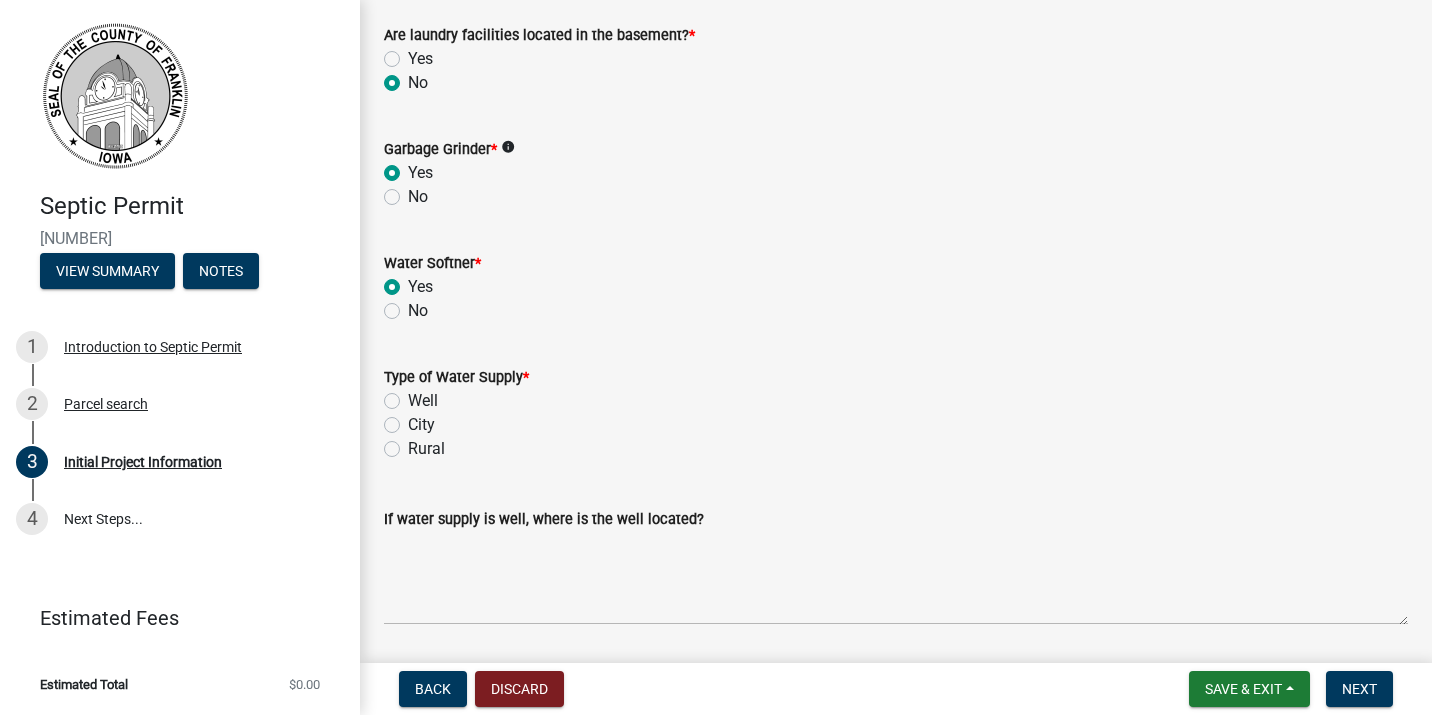 scroll, scrollTop: 2679, scrollLeft: 0, axis: vertical 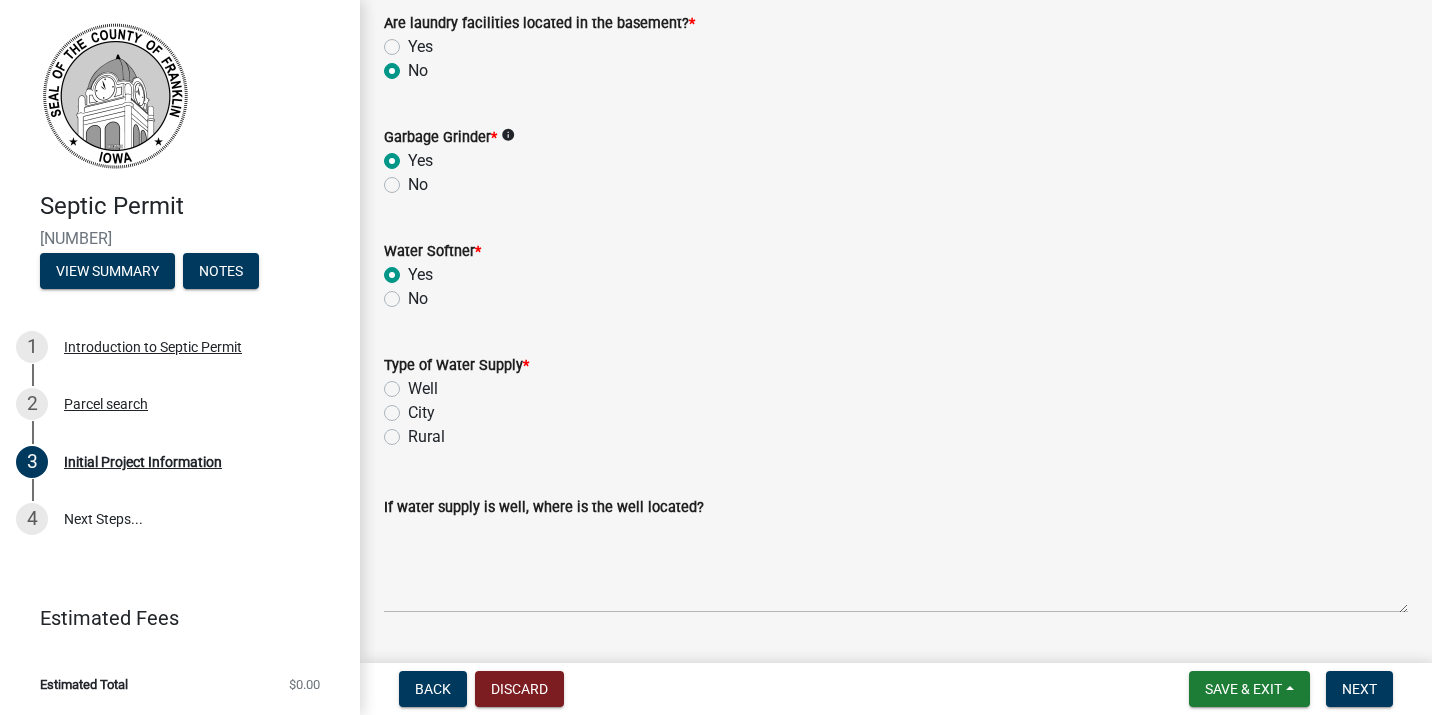 click on "Well" 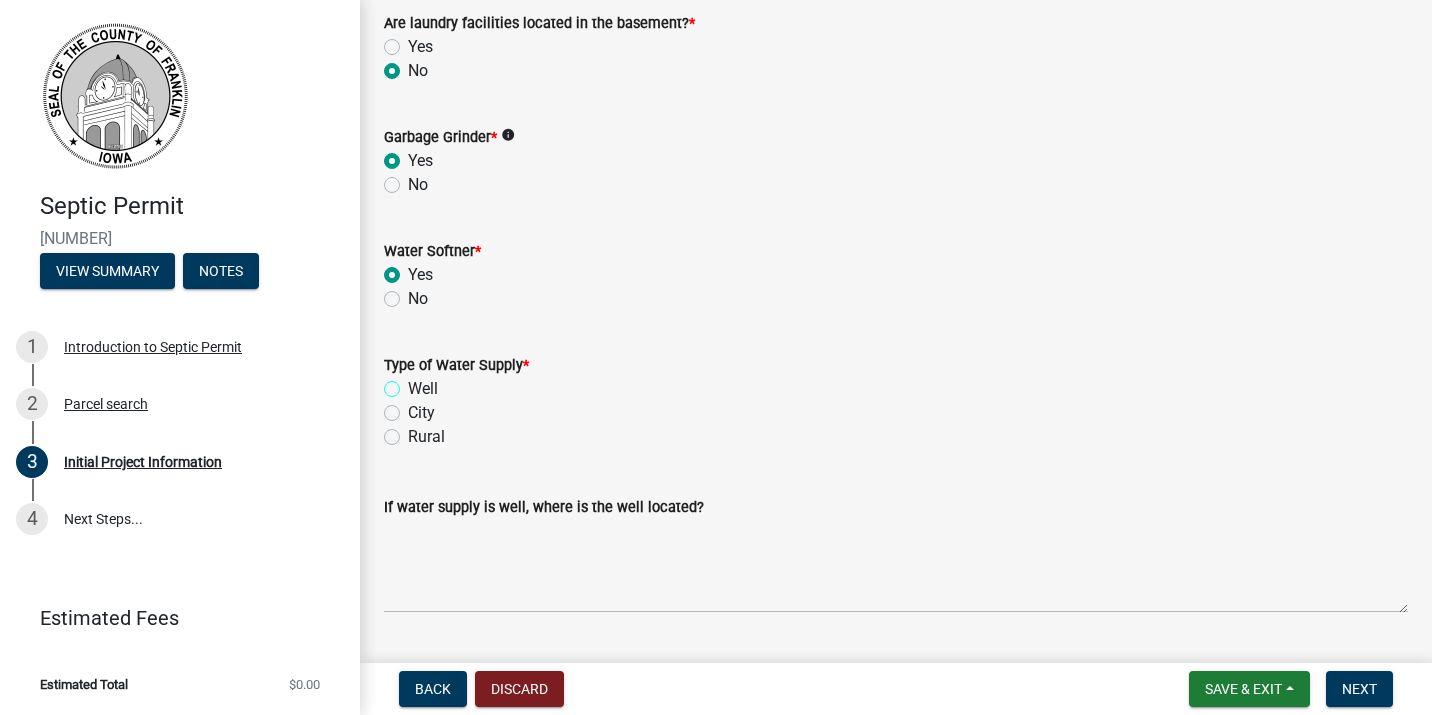 click on "Well" at bounding box center (414, 383) 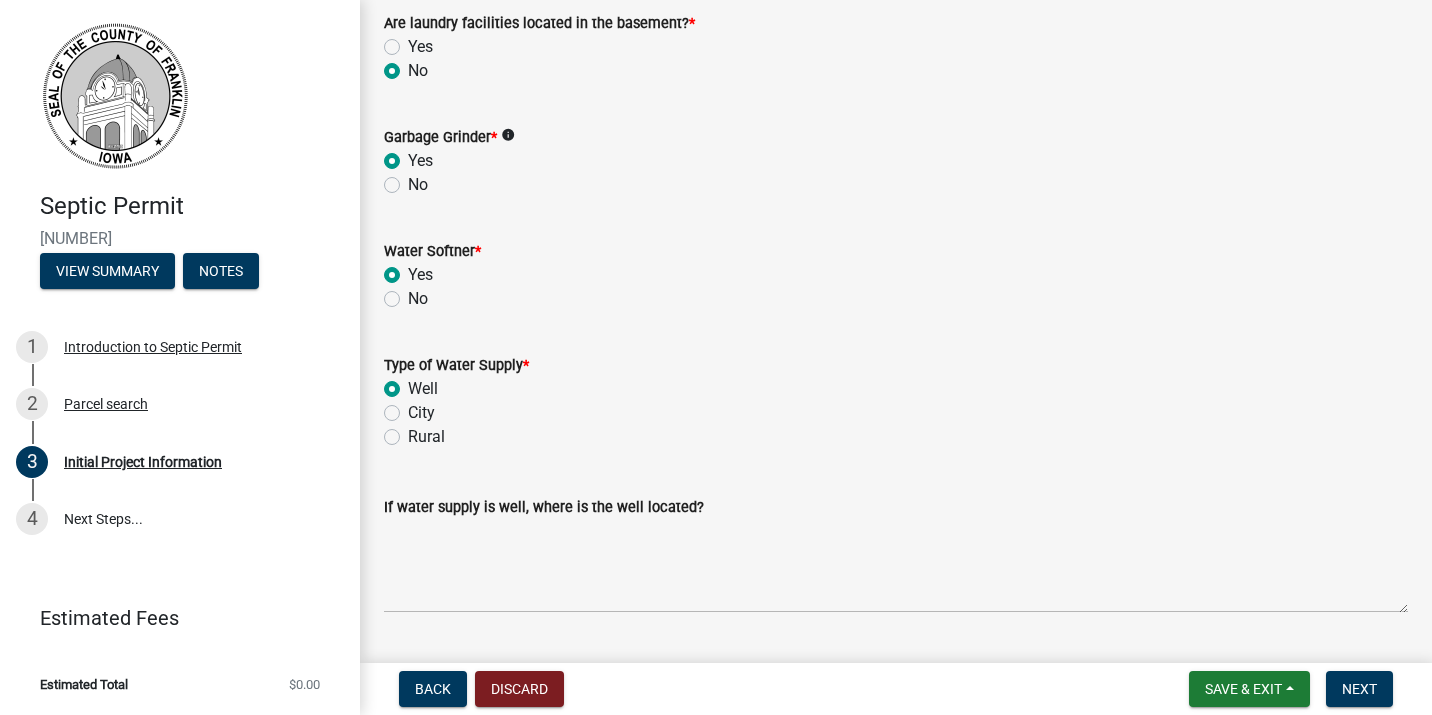 radio on "true" 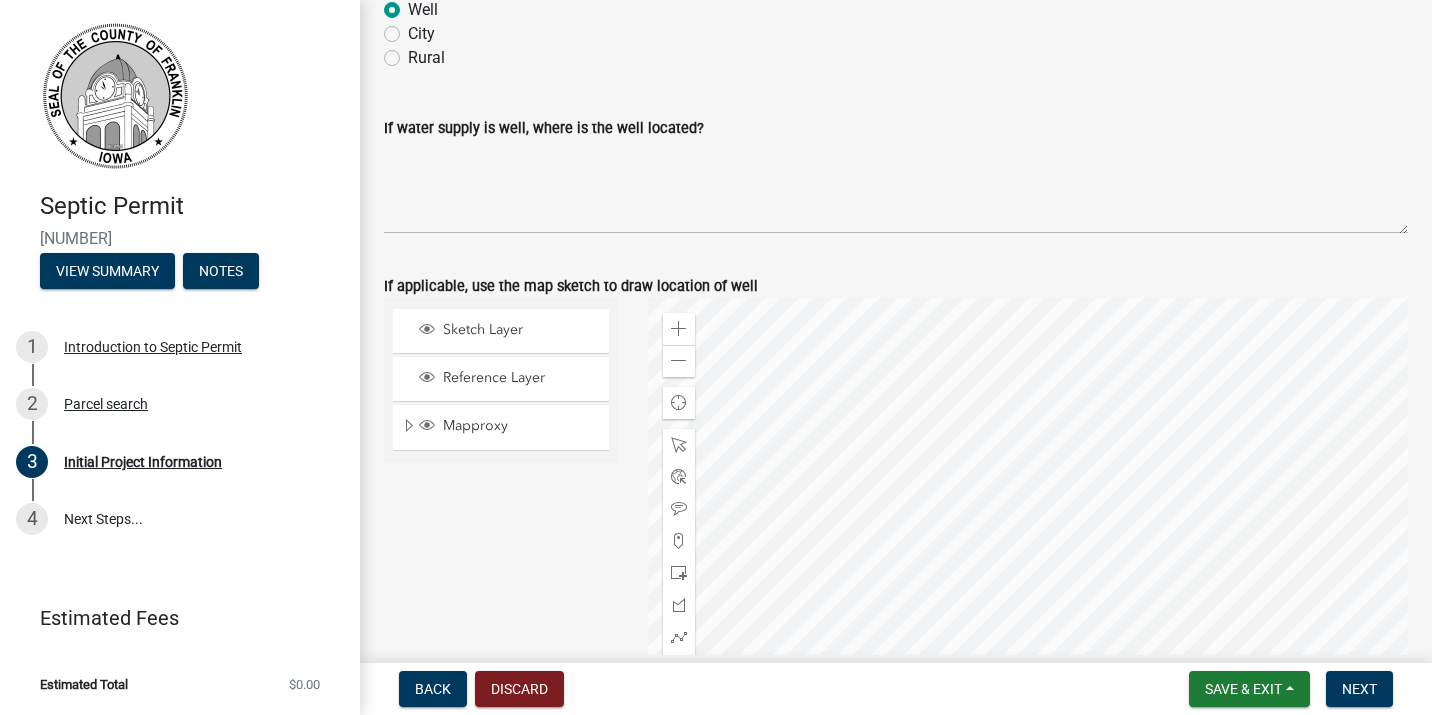 scroll, scrollTop: 3091, scrollLeft: 0, axis: vertical 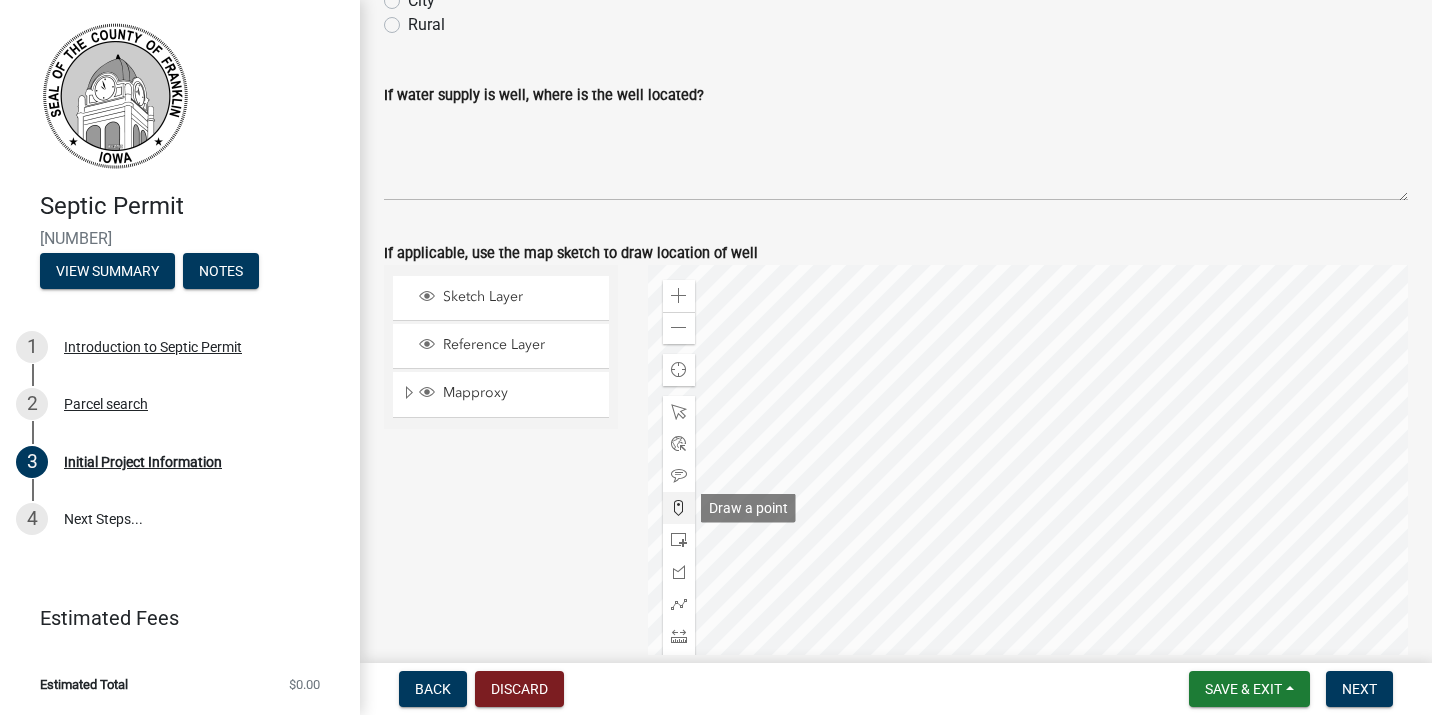 click 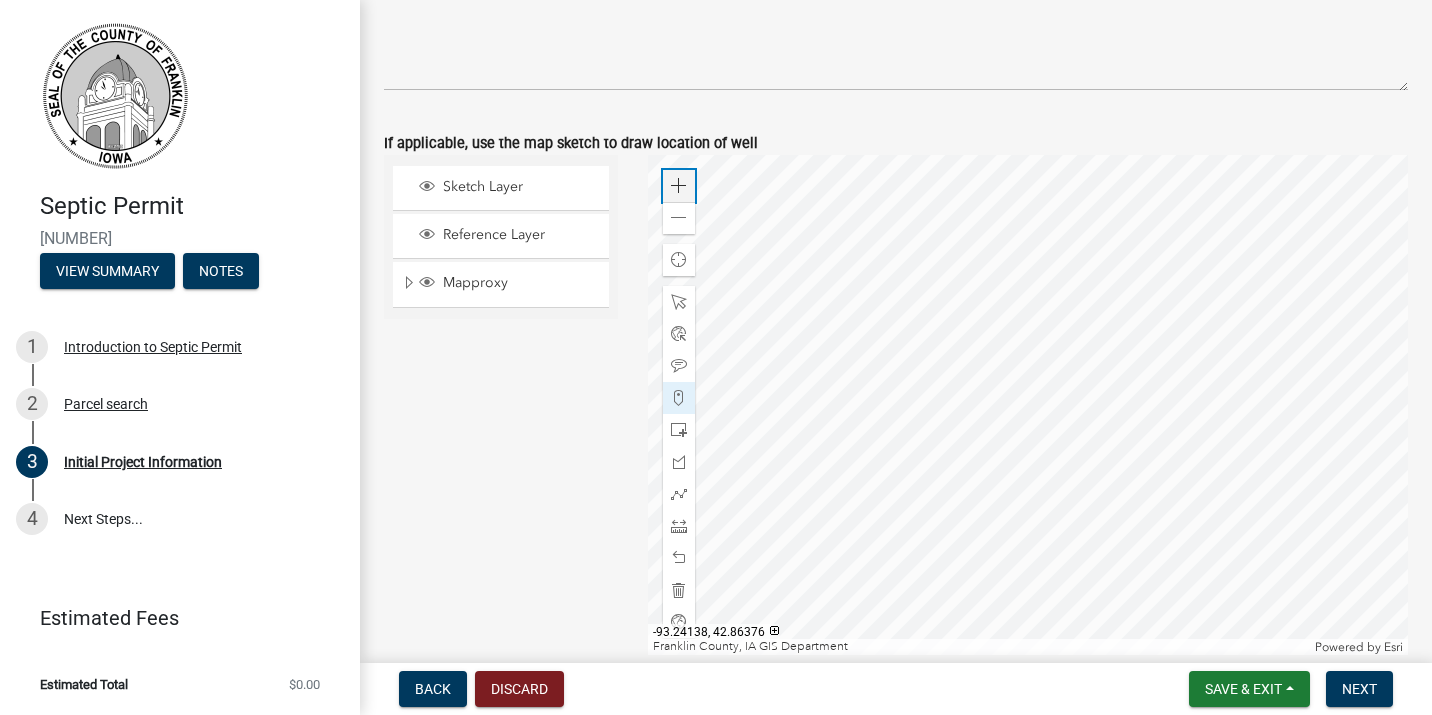 click 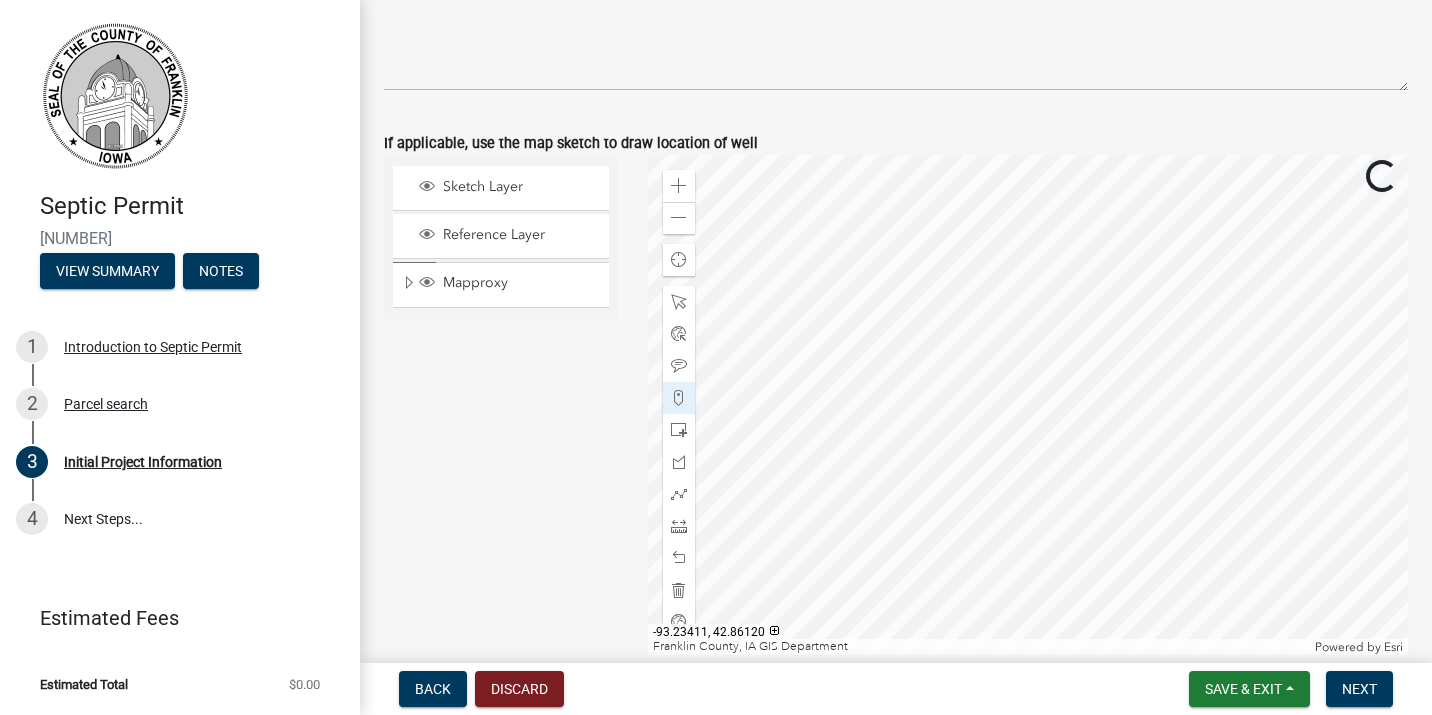 click 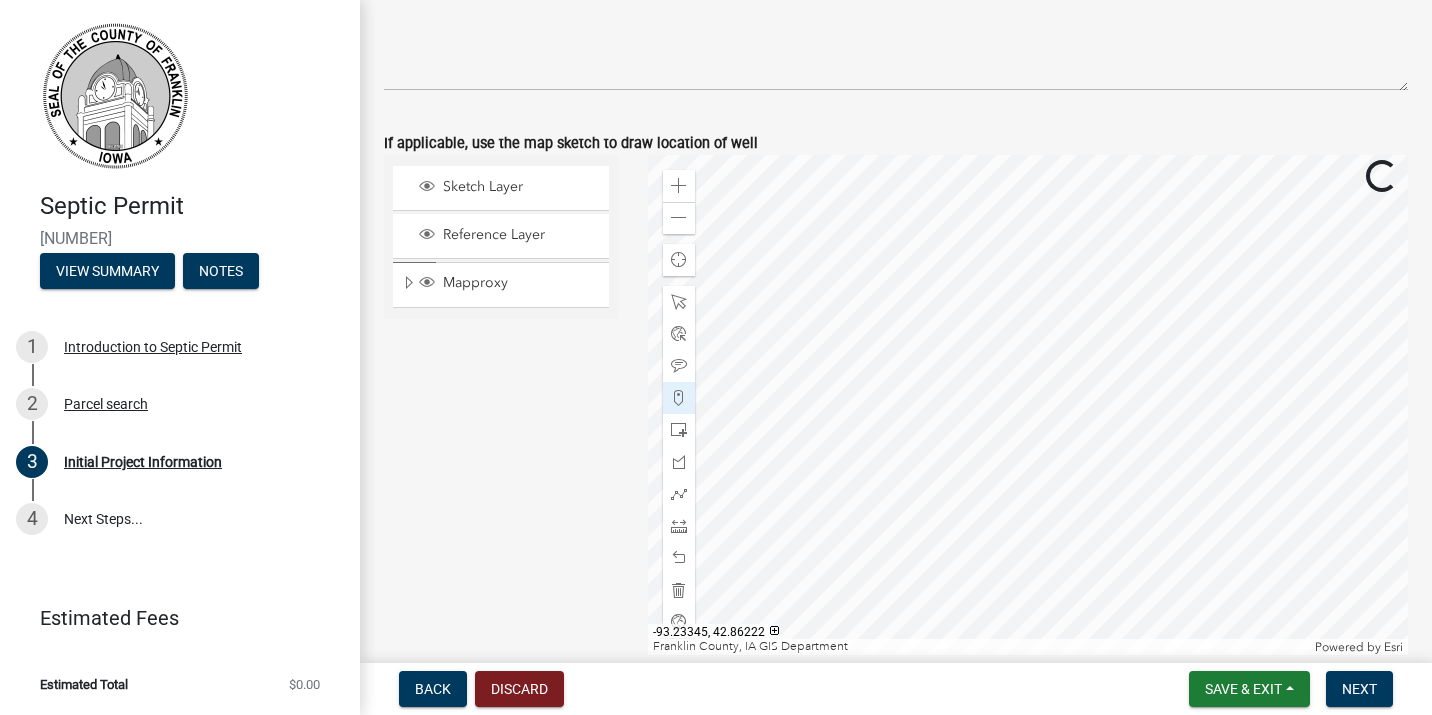 click 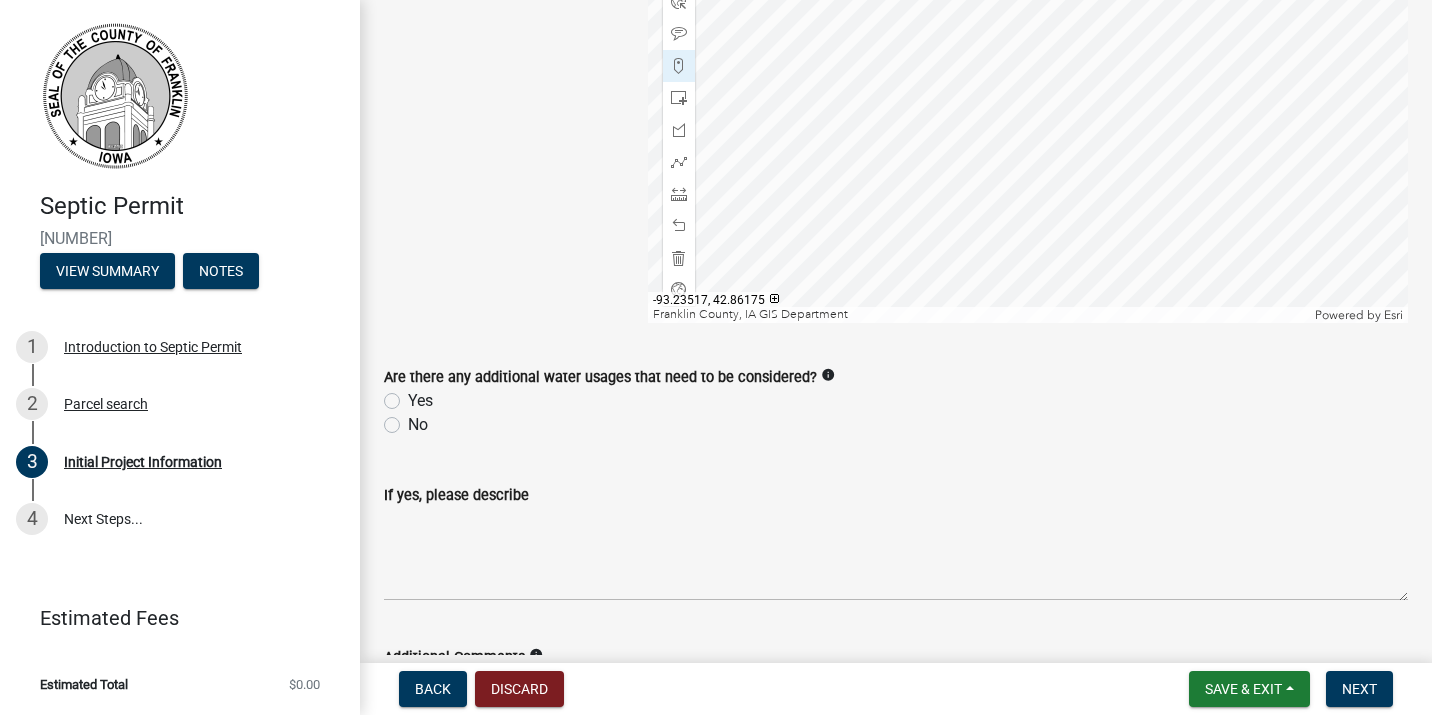 scroll, scrollTop: 3534, scrollLeft: 0, axis: vertical 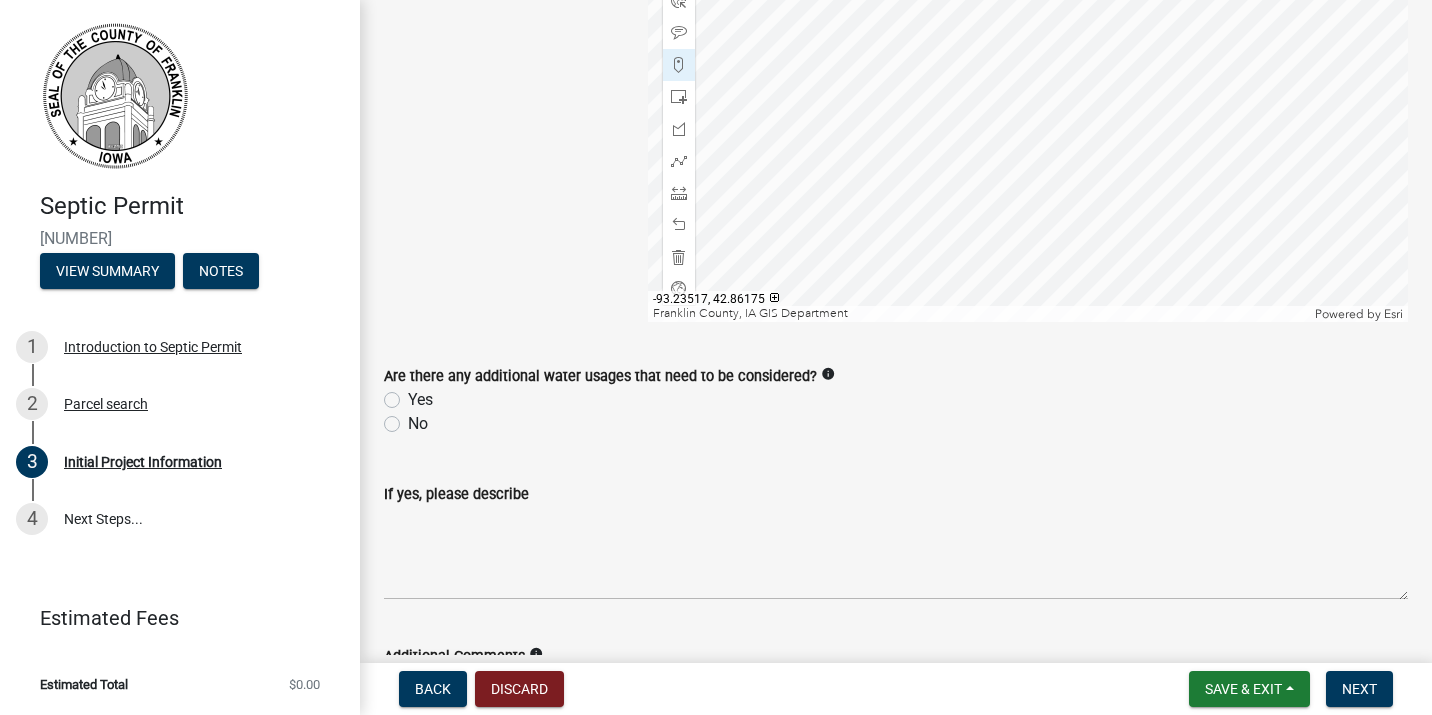 click on "No" 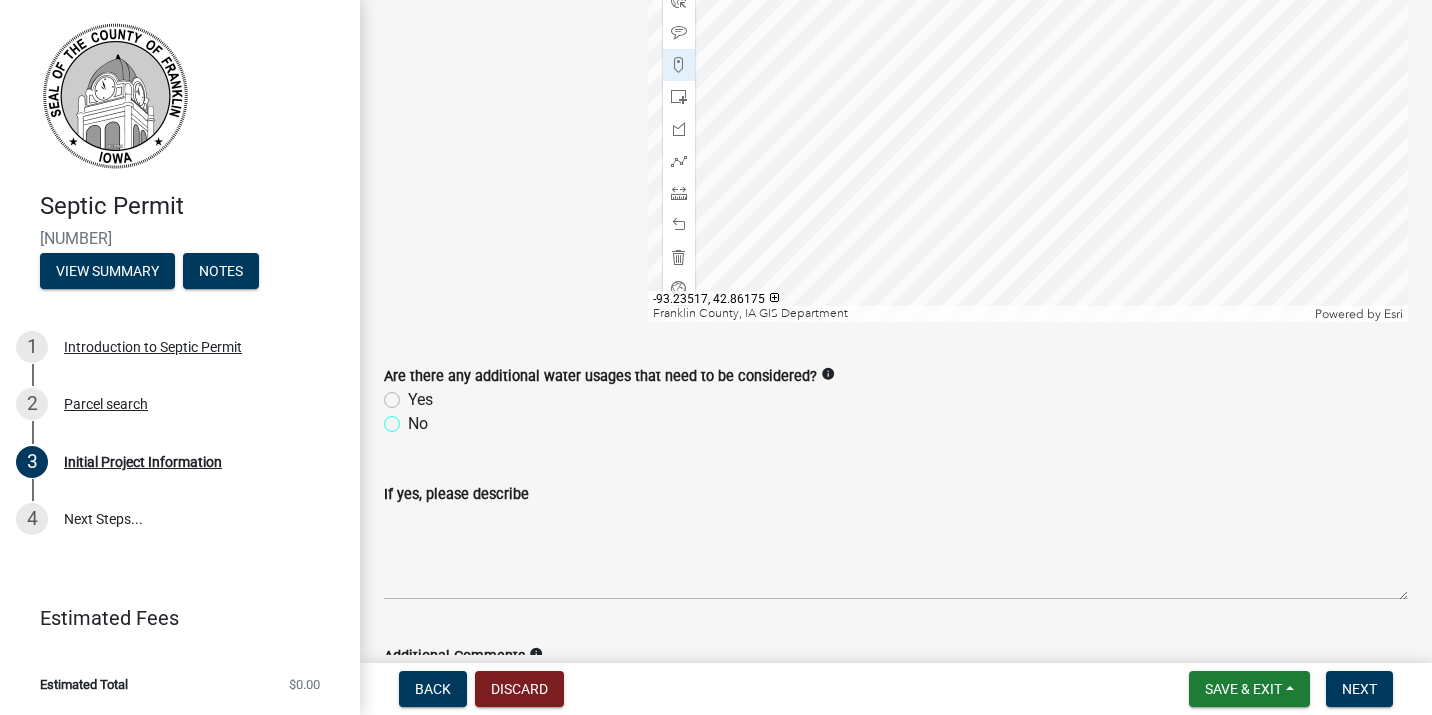click on "No" at bounding box center (414, 418) 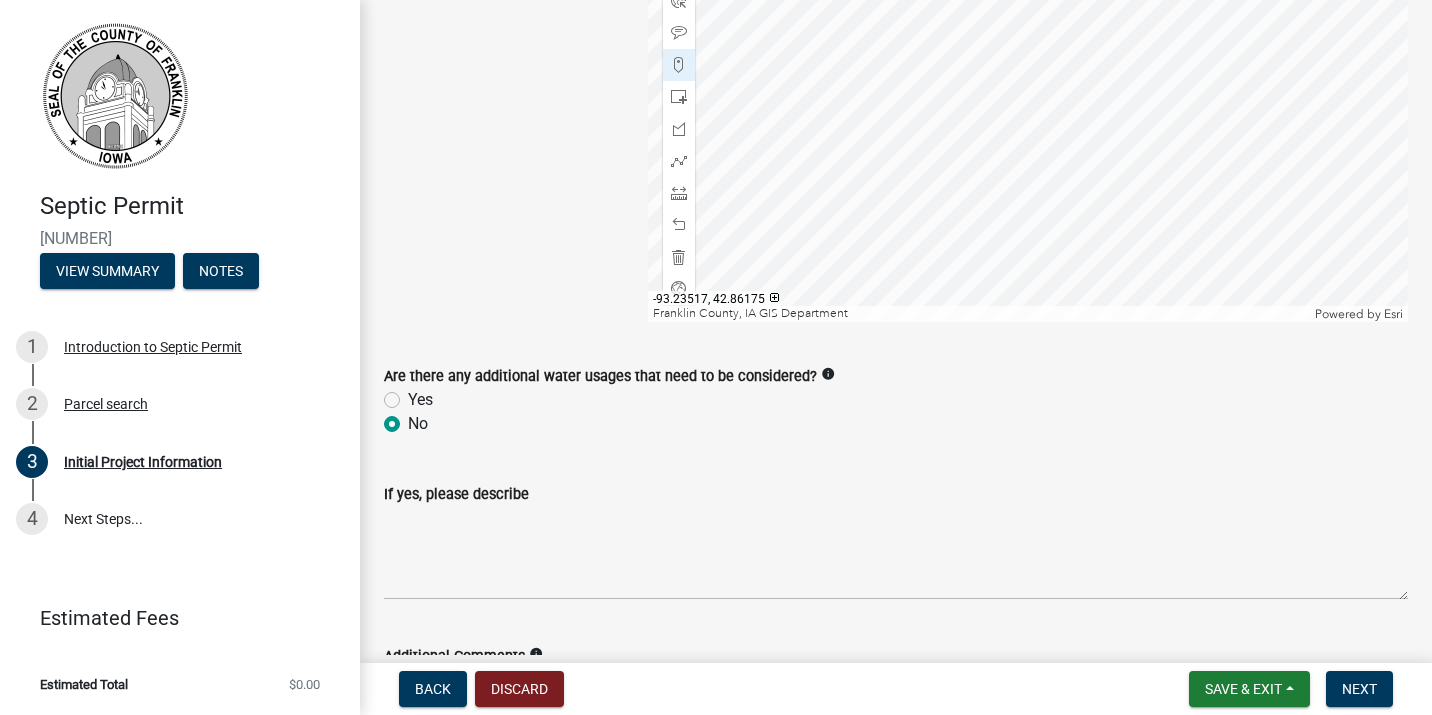 radio on "true" 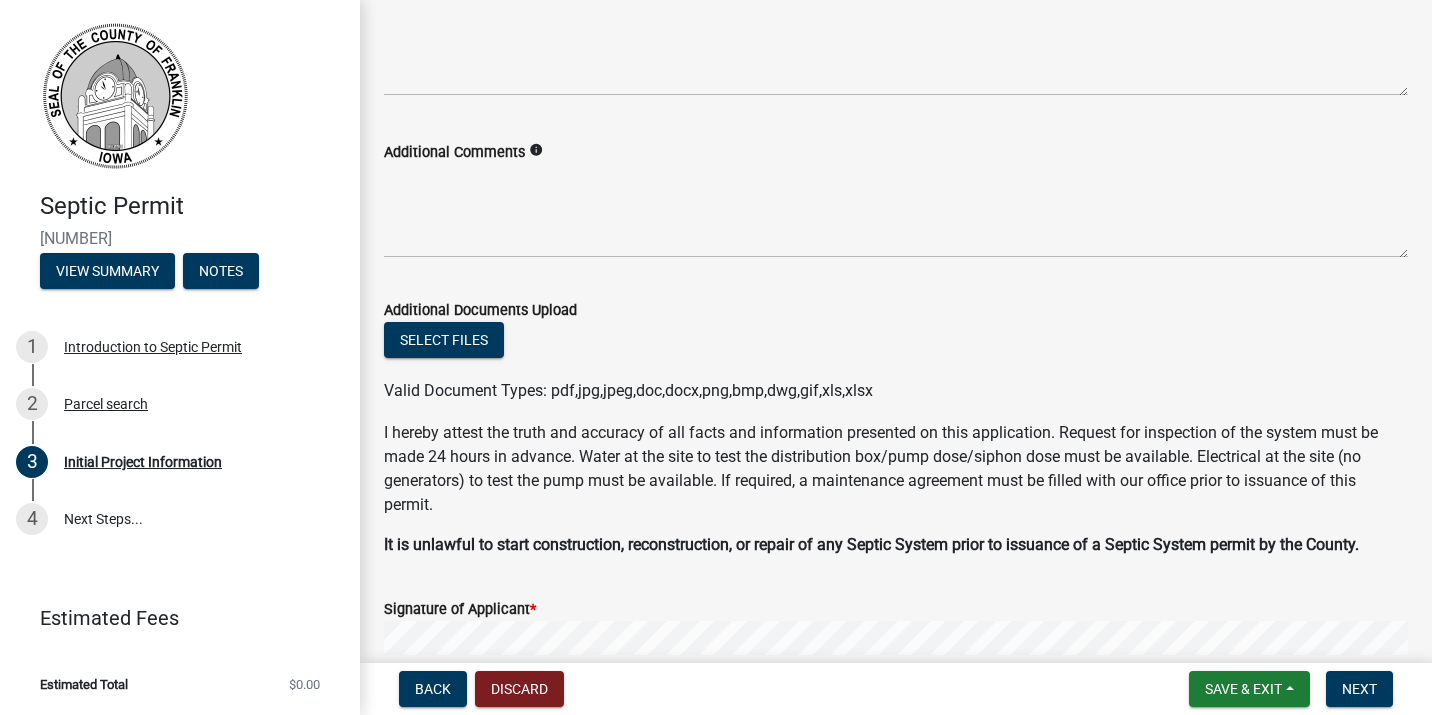 scroll, scrollTop: 4078, scrollLeft: 0, axis: vertical 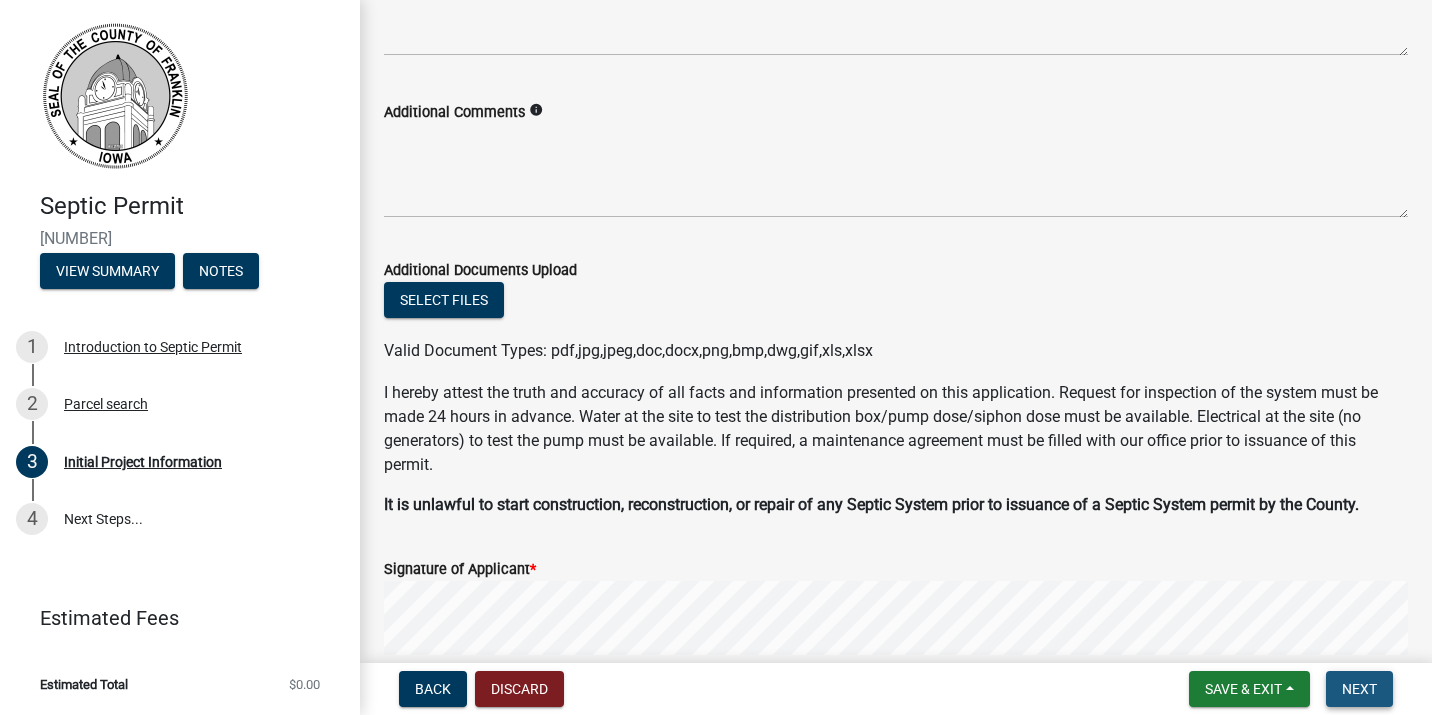 click on "Next" at bounding box center (1359, 689) 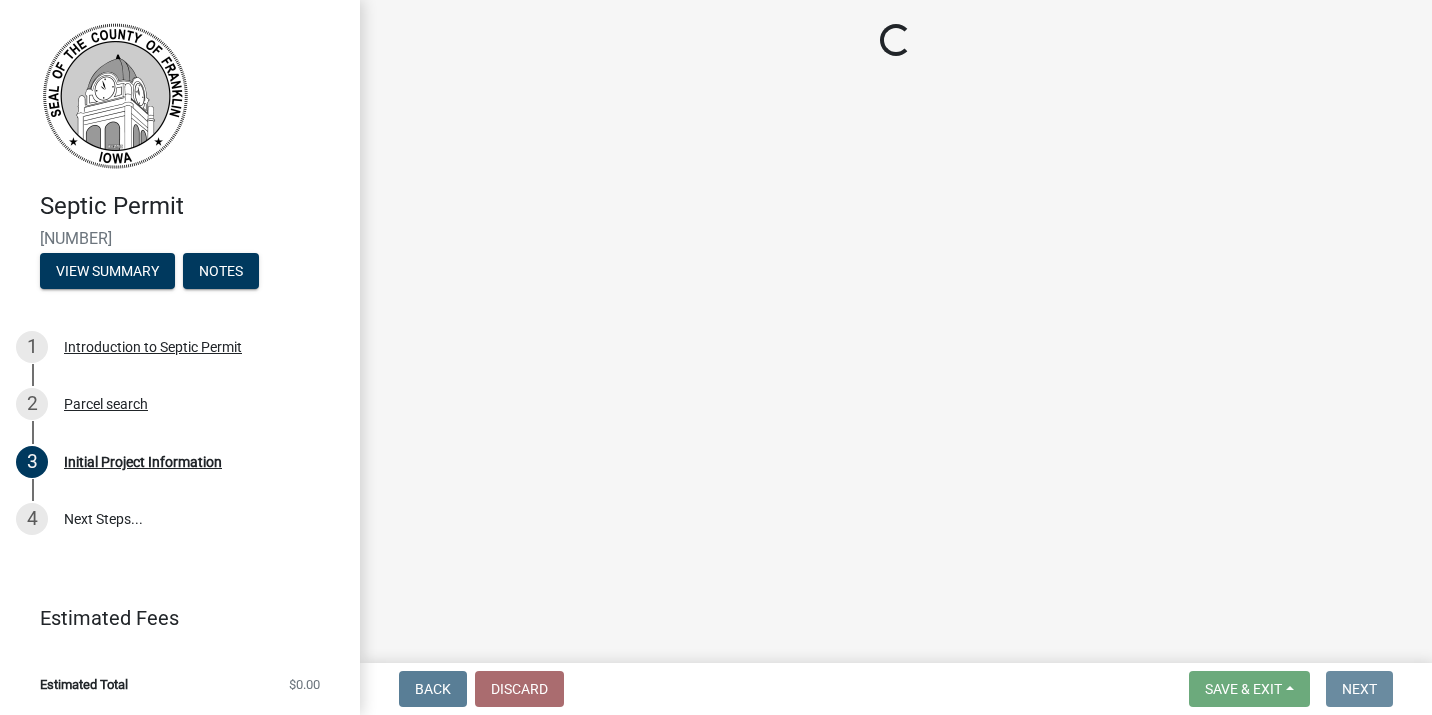 scroll, scrollTop: 0, scrollLeft: 0, axis: both 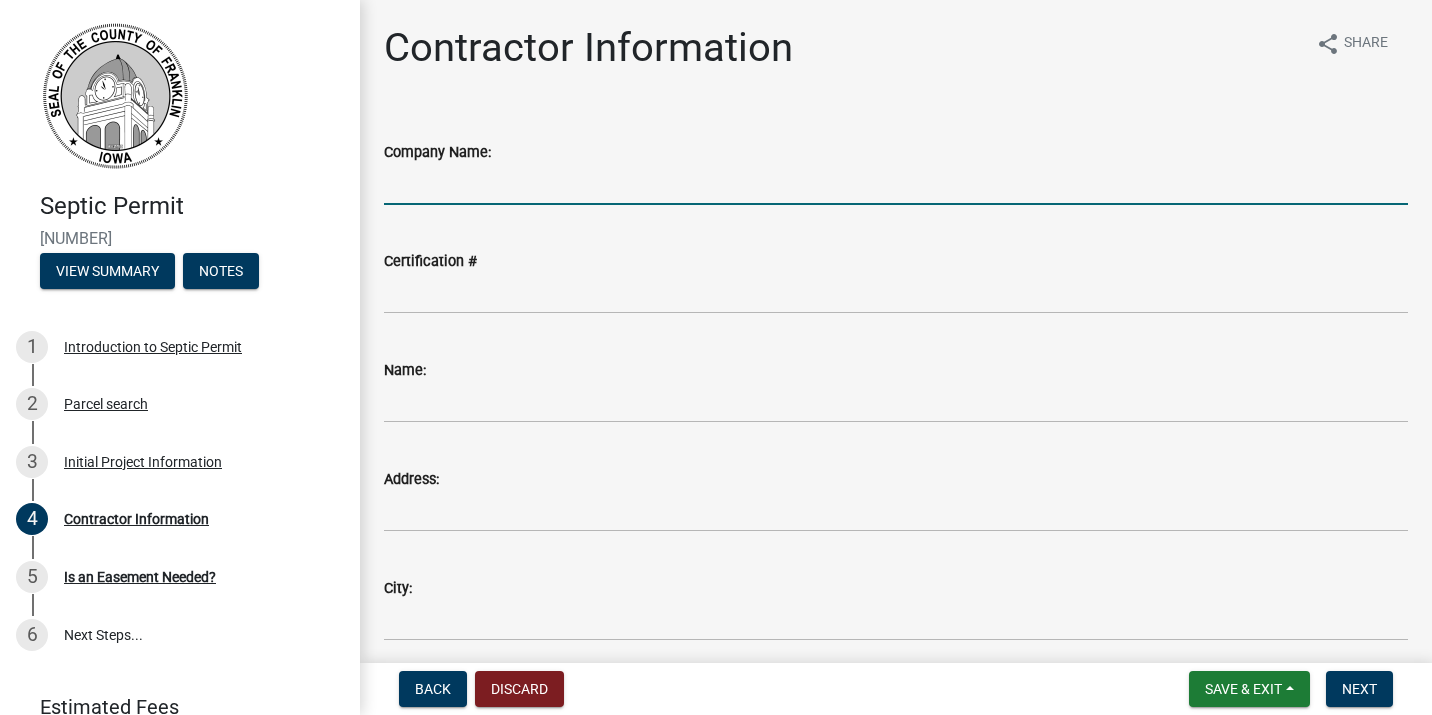 click on "Company Name:" at bounding box center (896, 184) 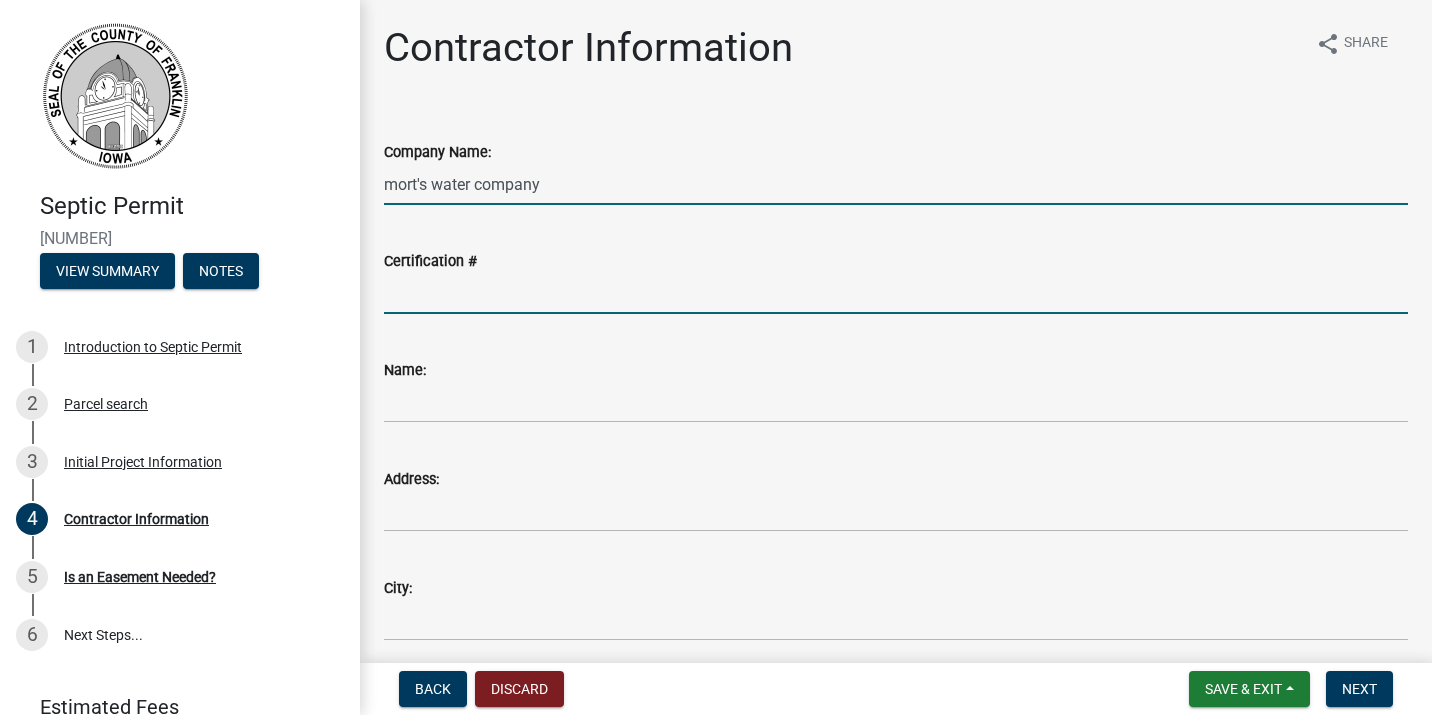 type on "[ZIP]" 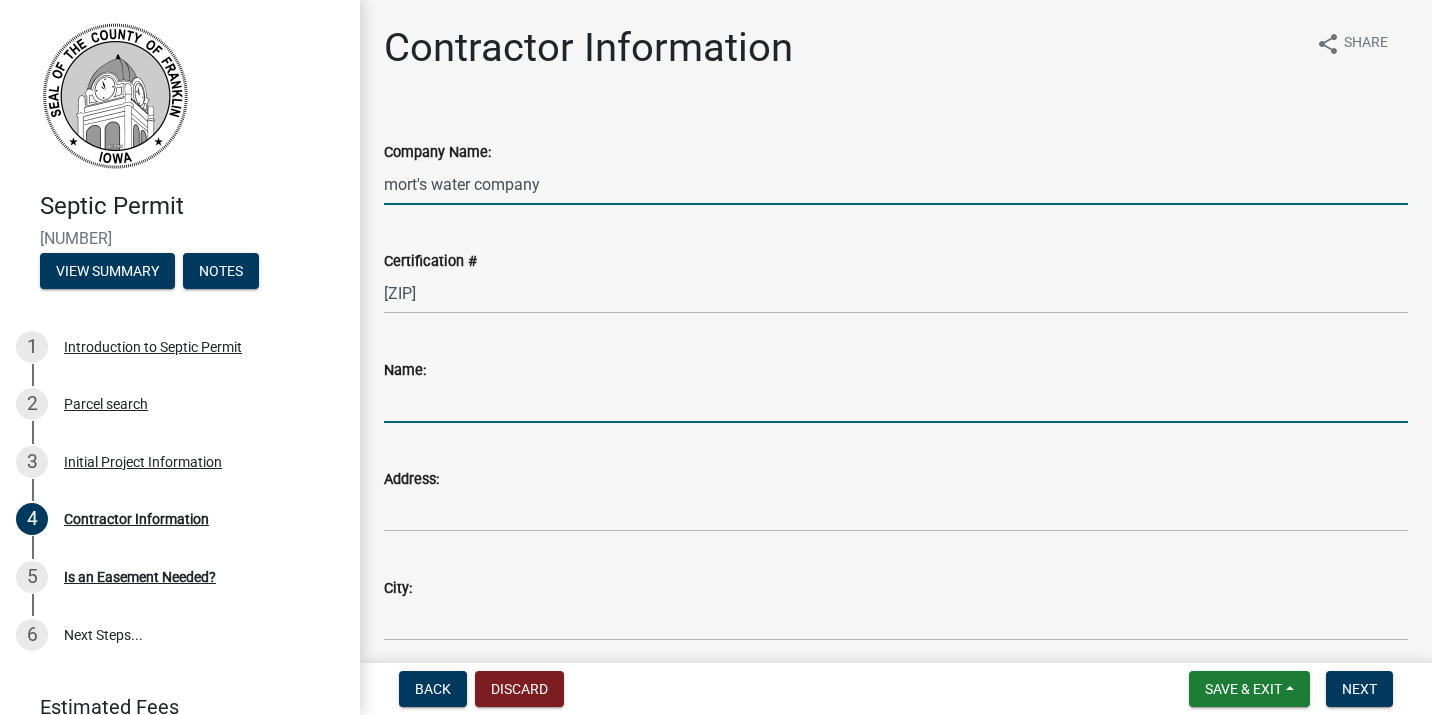 type on "[FIRST_NAME] [LAST_NAME]" 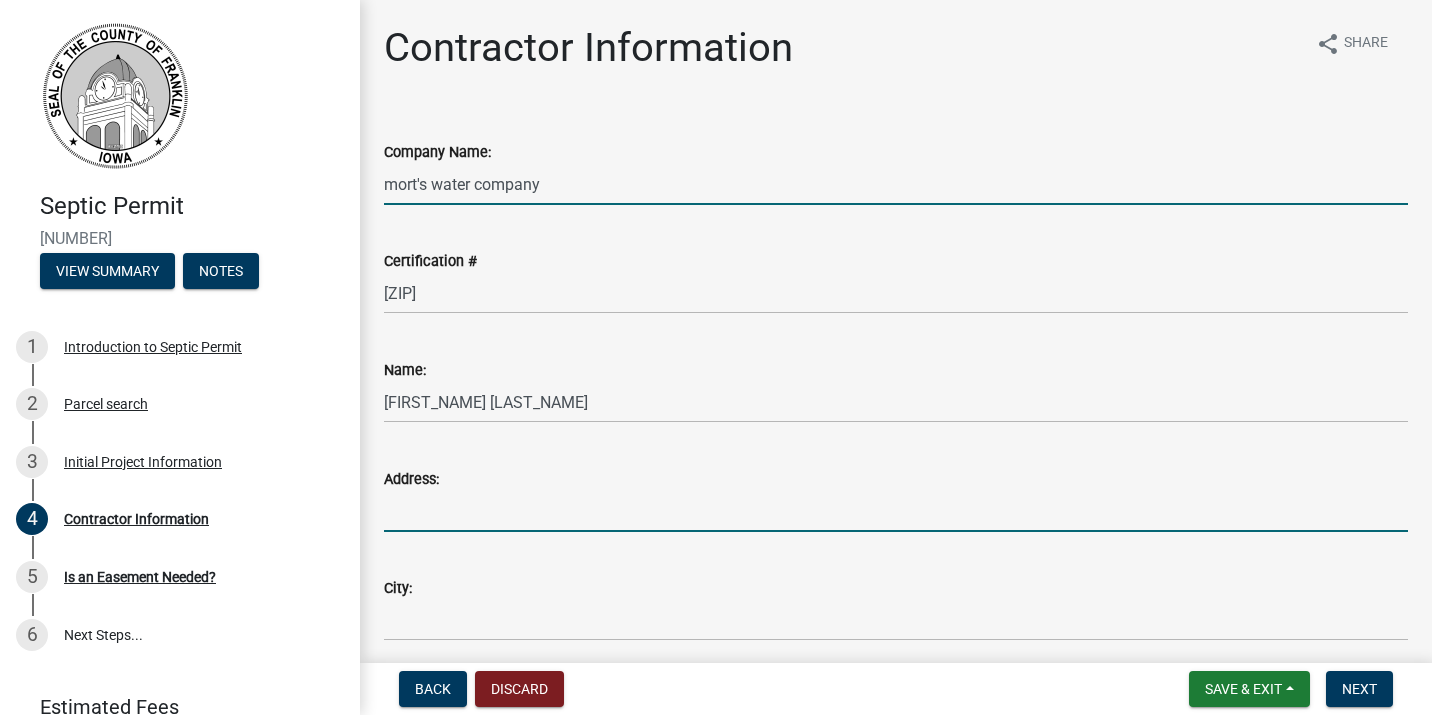 type on "[NUMBER] [STREET]" 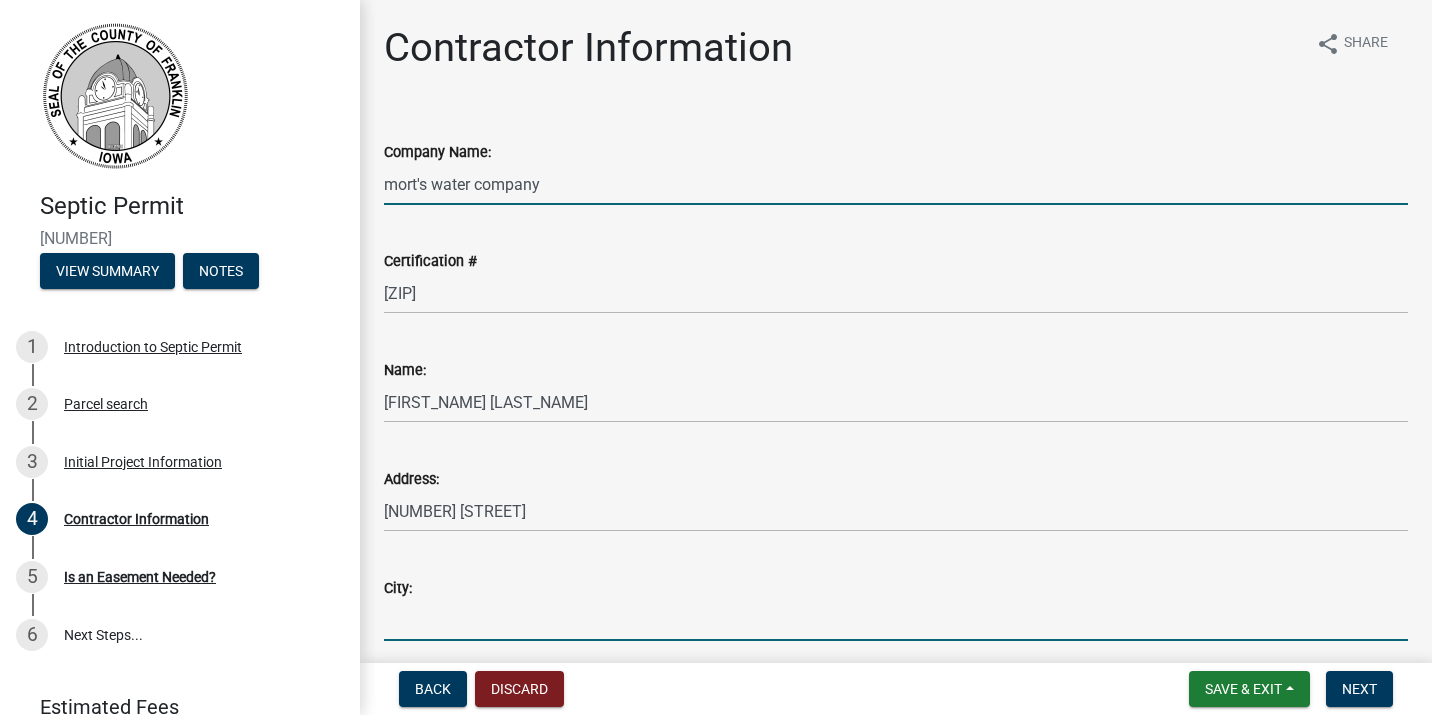 type on "Latimer" 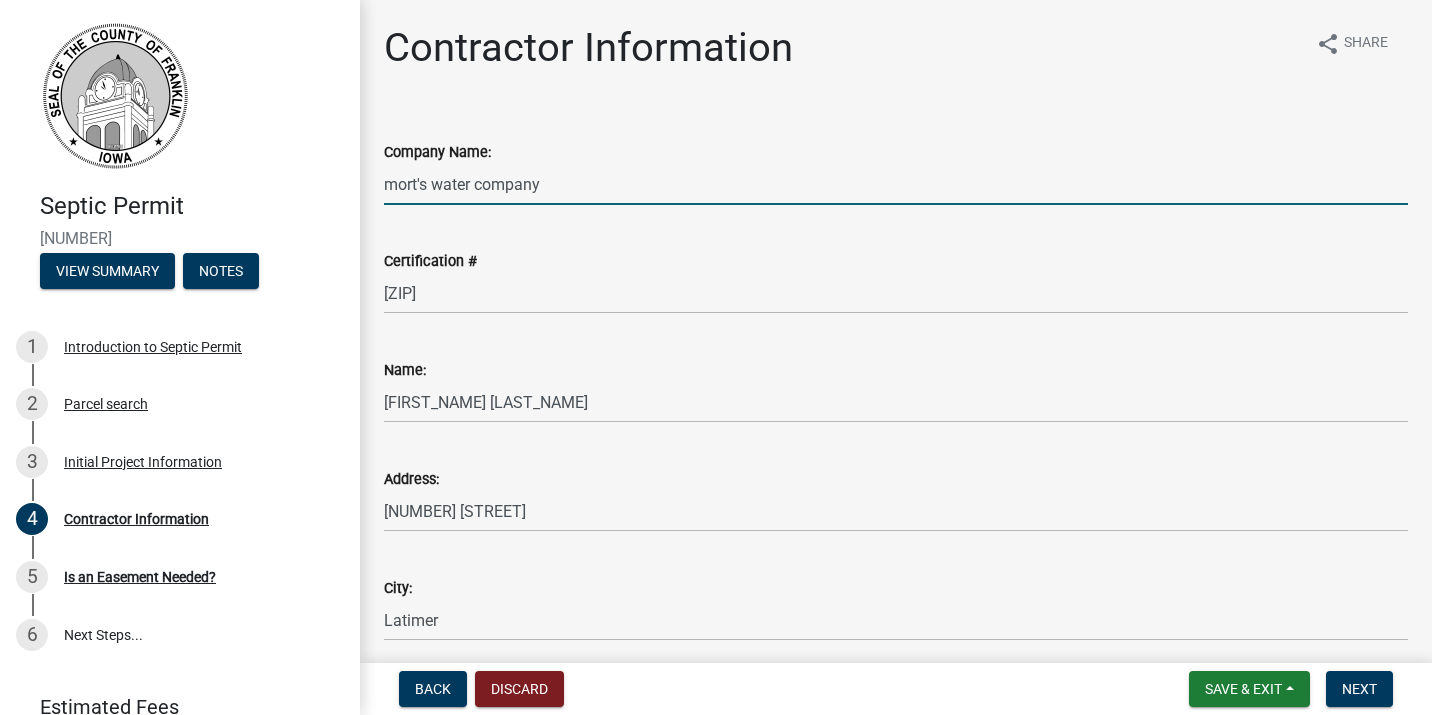 type on "IOWA" 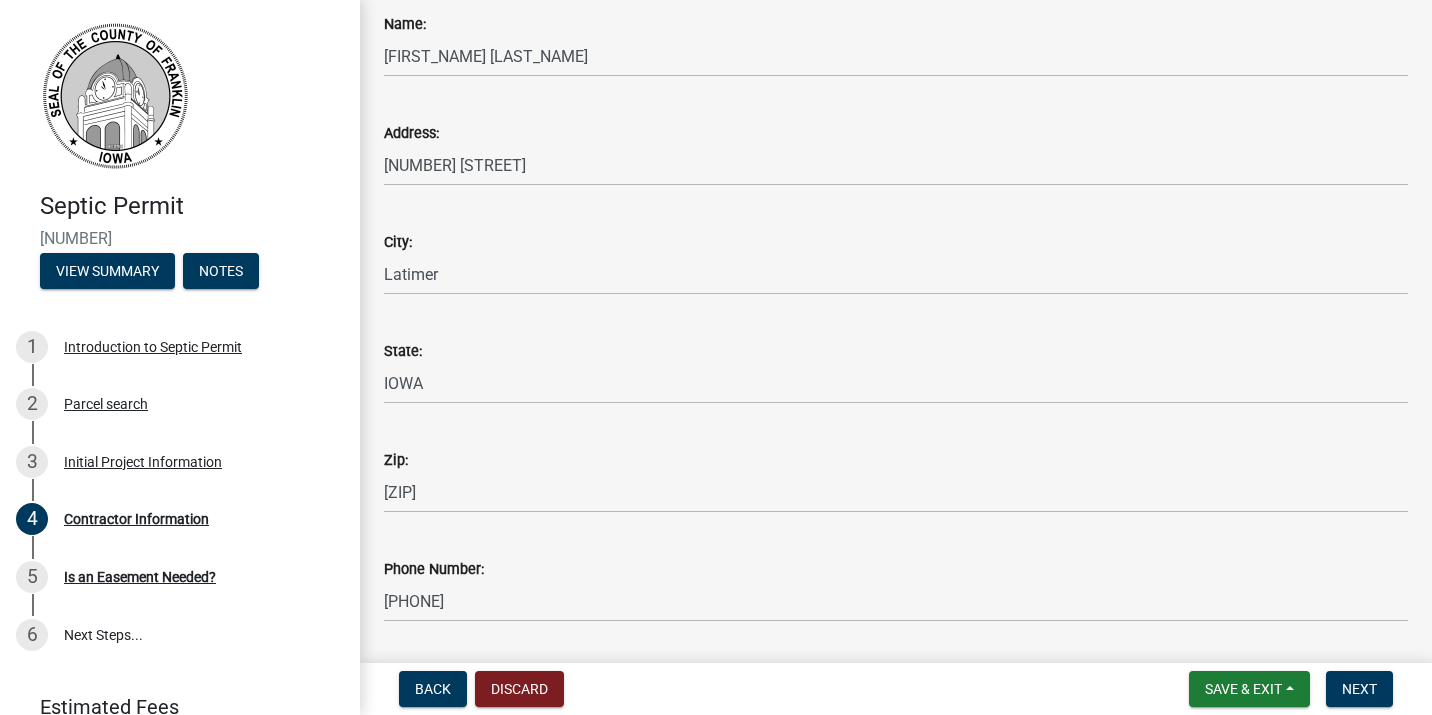 scroll, scrollTop: 516, scrollLeft: 0, axis: vertical 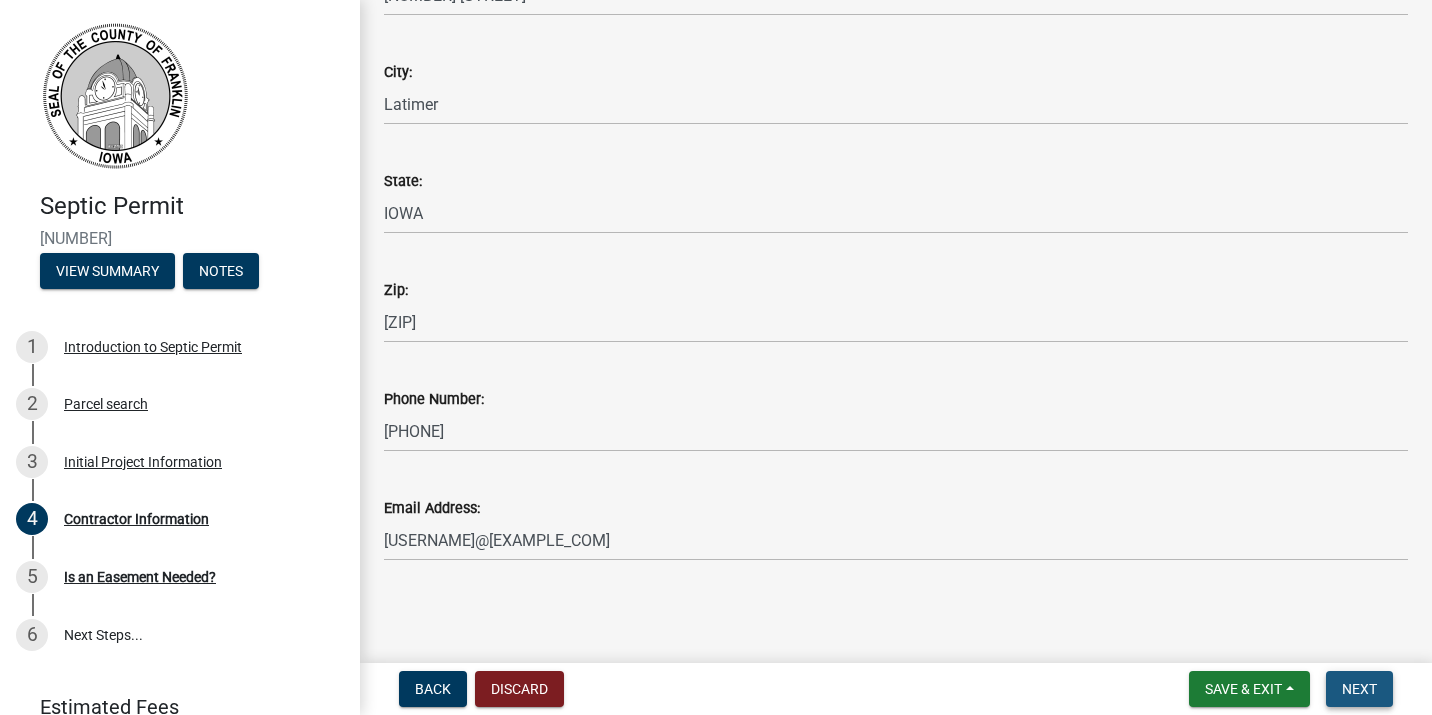 click on "Next" at bounding box center [1359, 689] 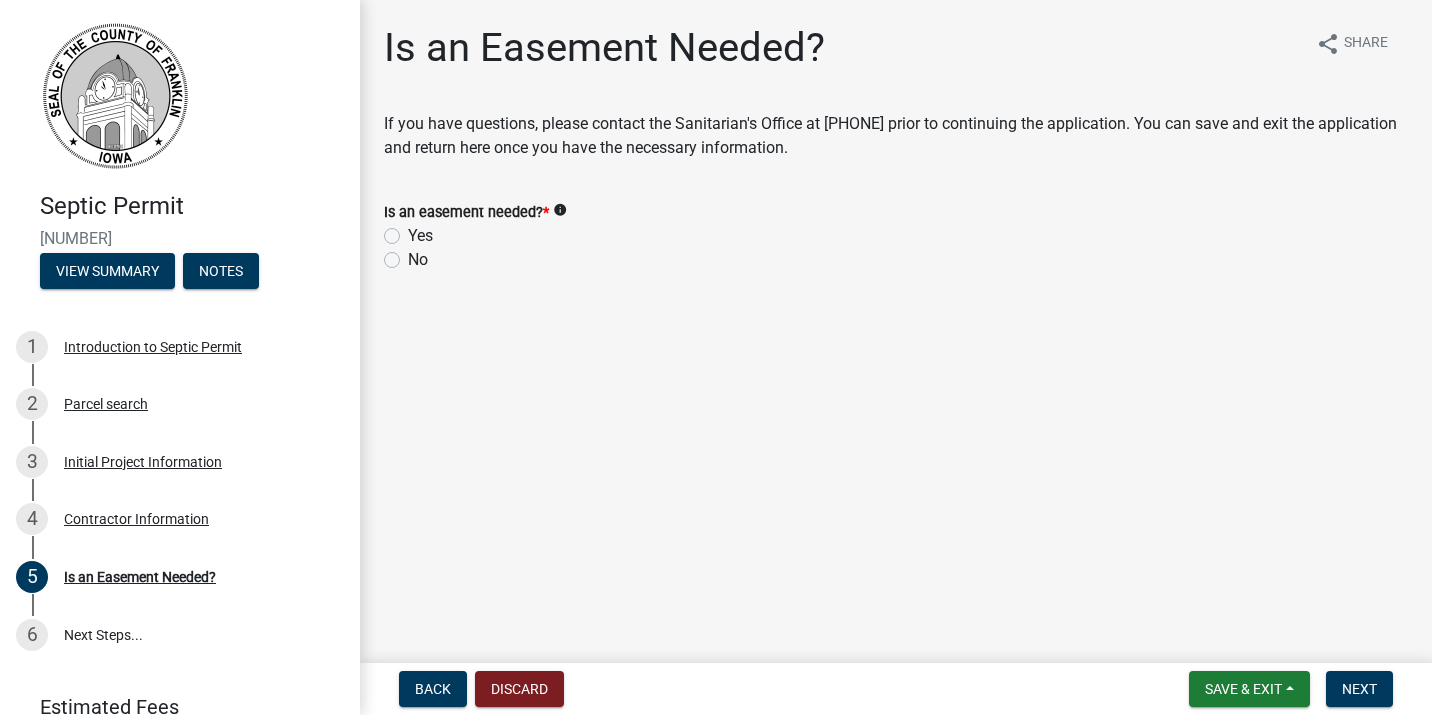 click on "No" 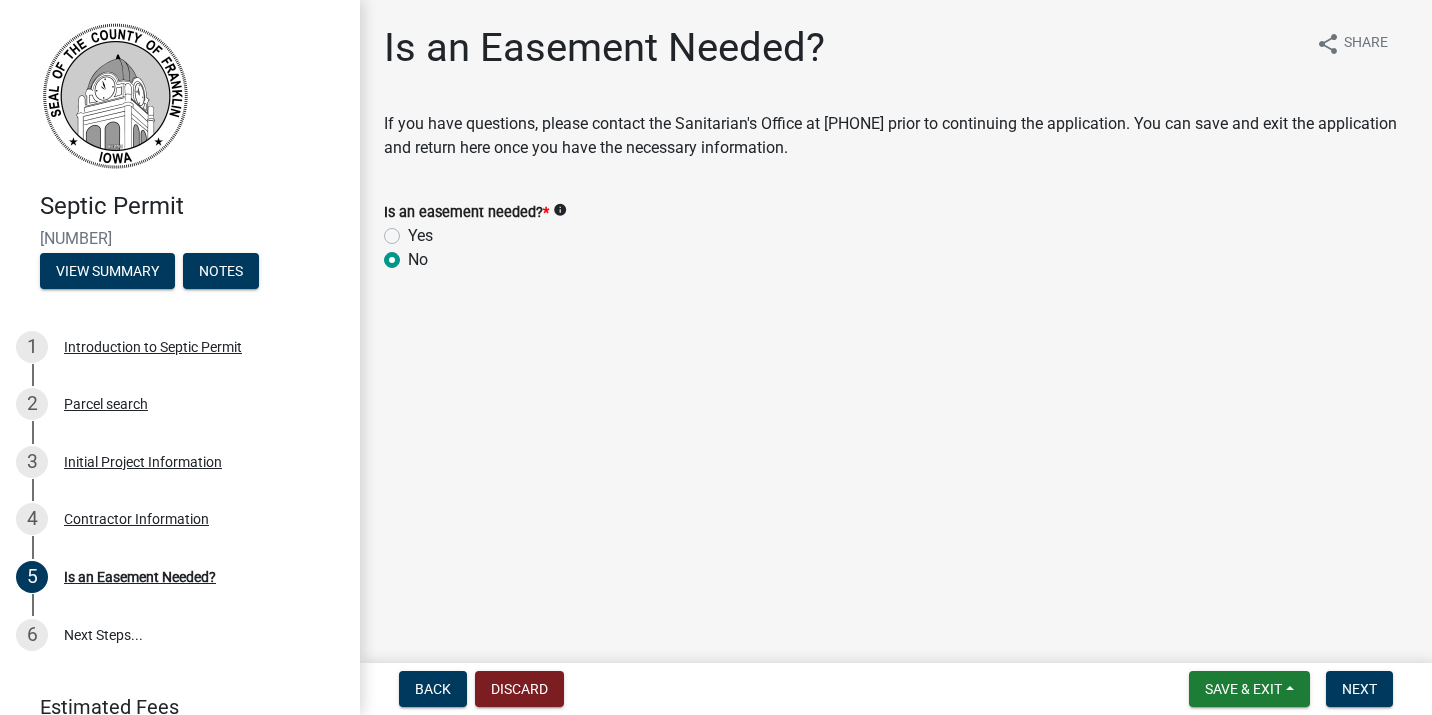 radio on "true" 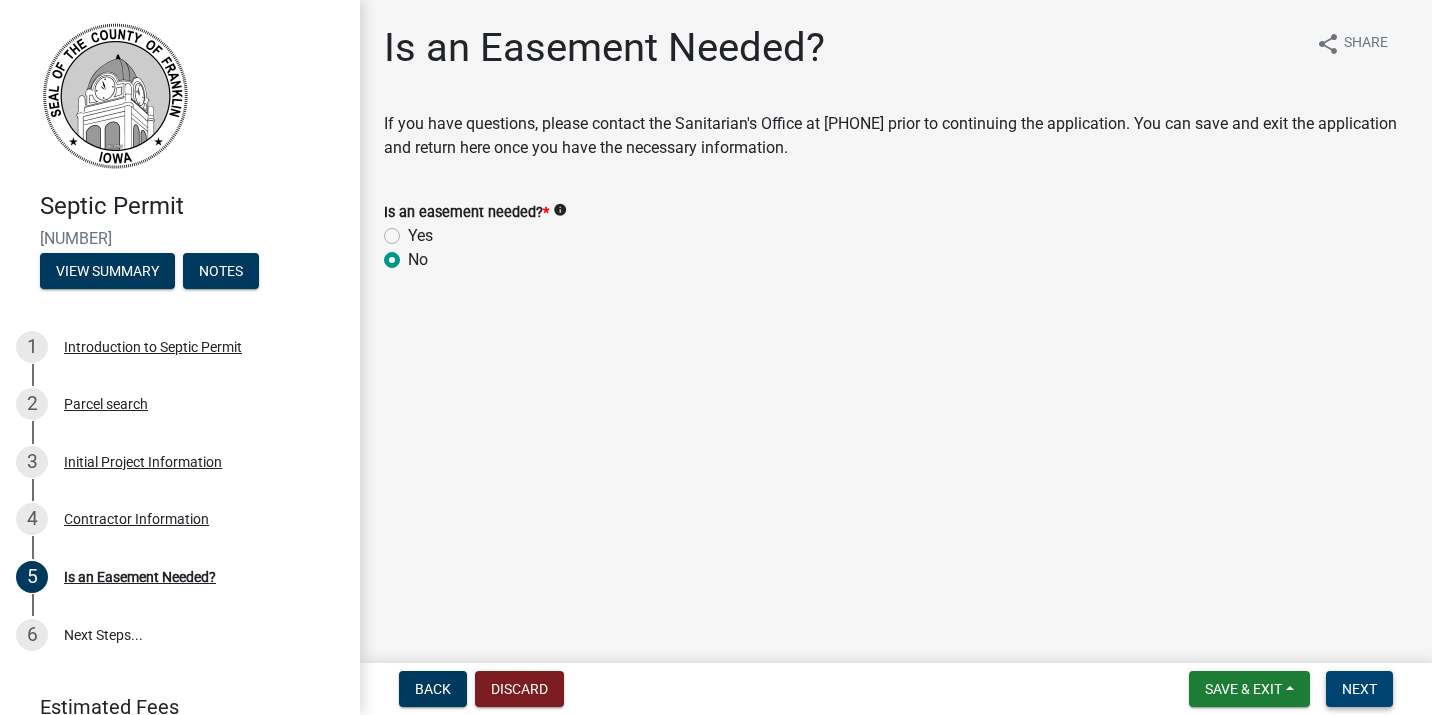 click on "Next" at bounding box center [1359, 689] 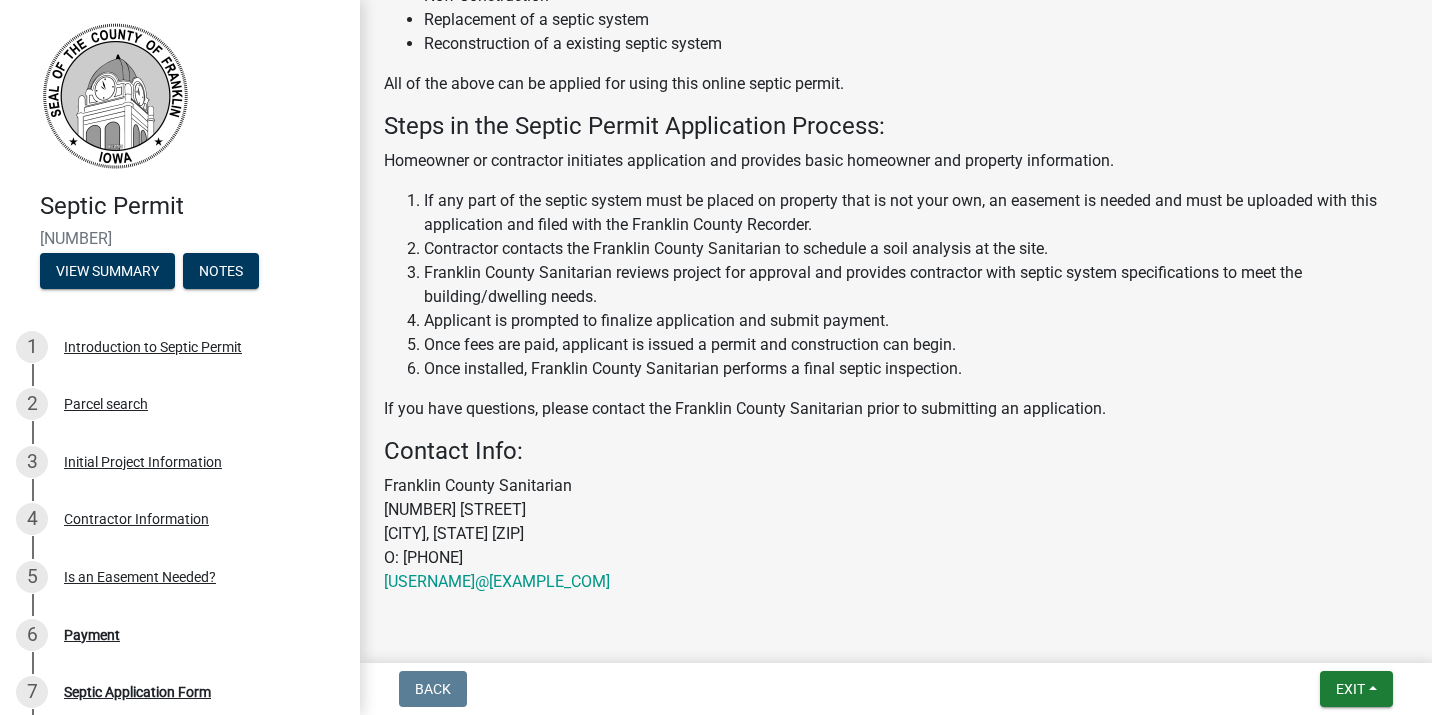 scroll, scrollTop: 542, scrollLeft: 0, axis: vertical 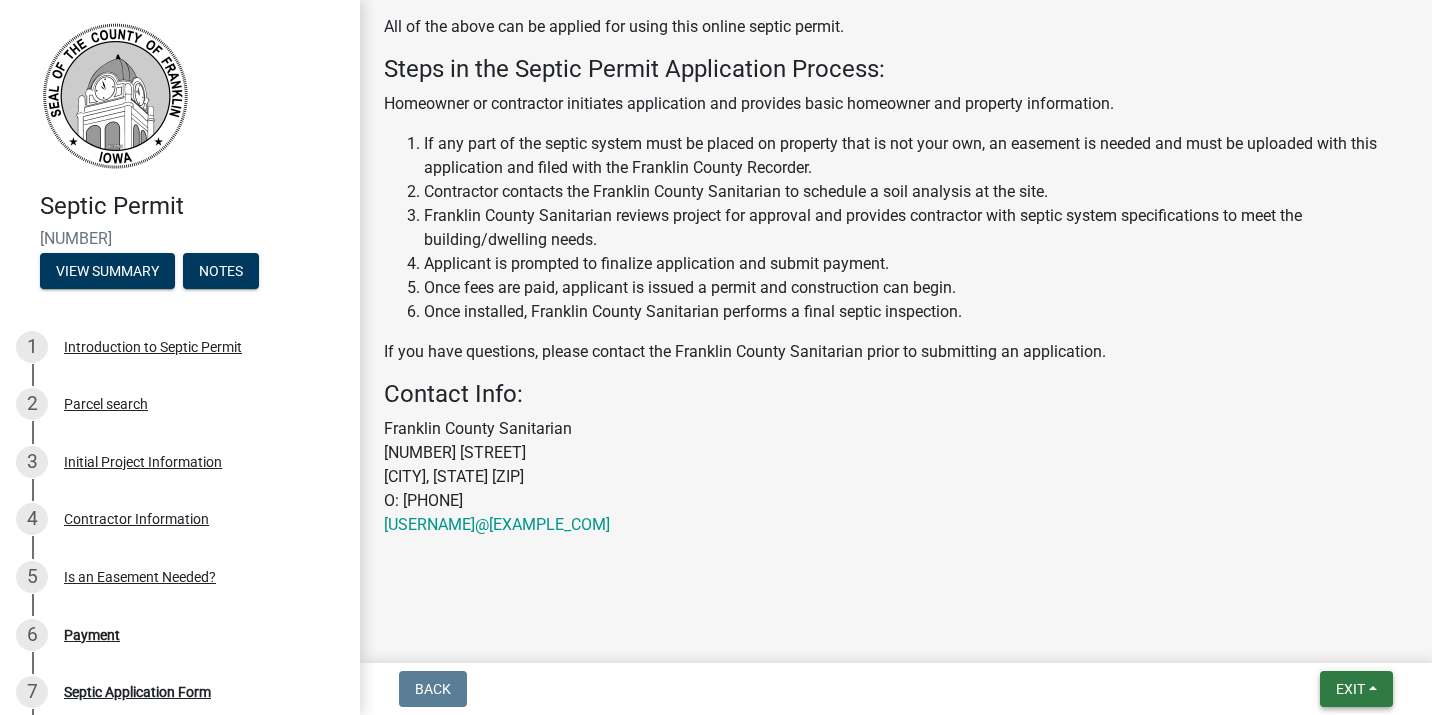 click on "Exit" at bounding box center [1356, 689] 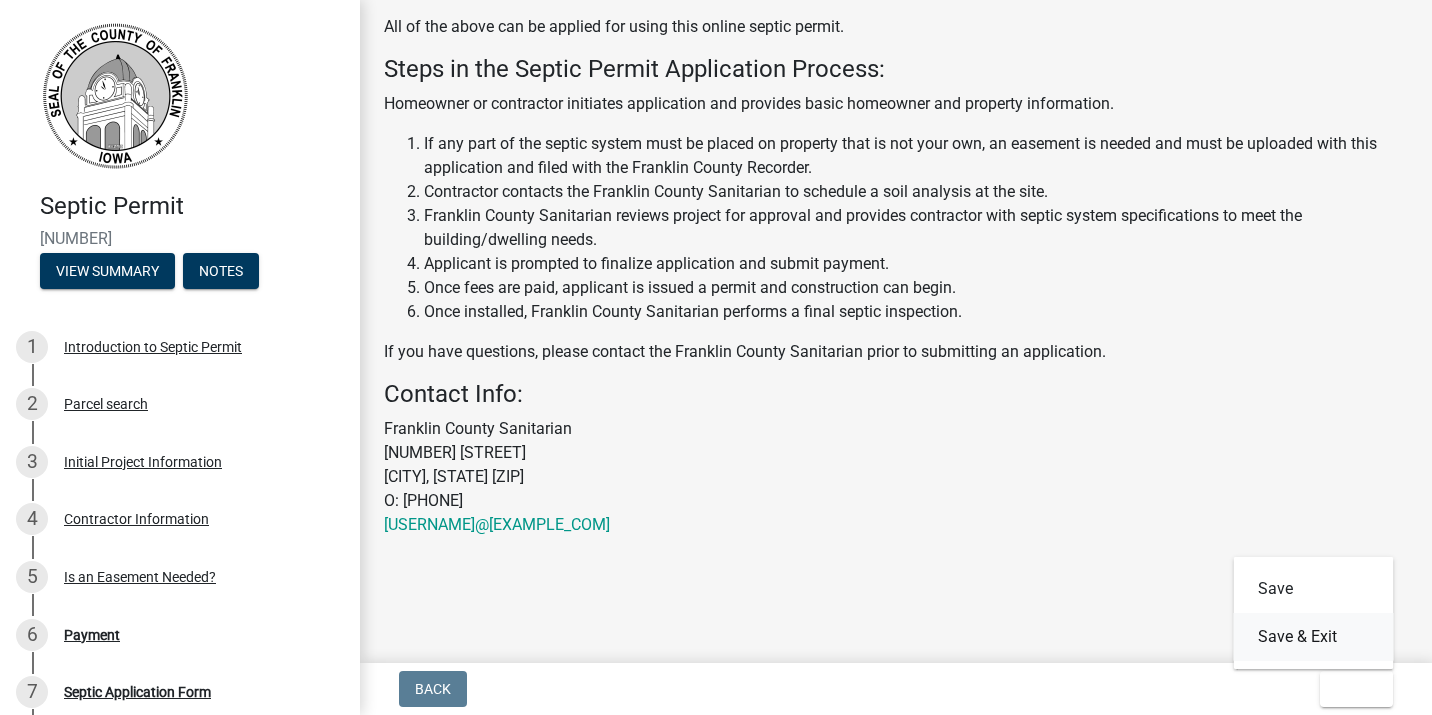 click on "Save & Exit" at bounding box center [1314, 637] 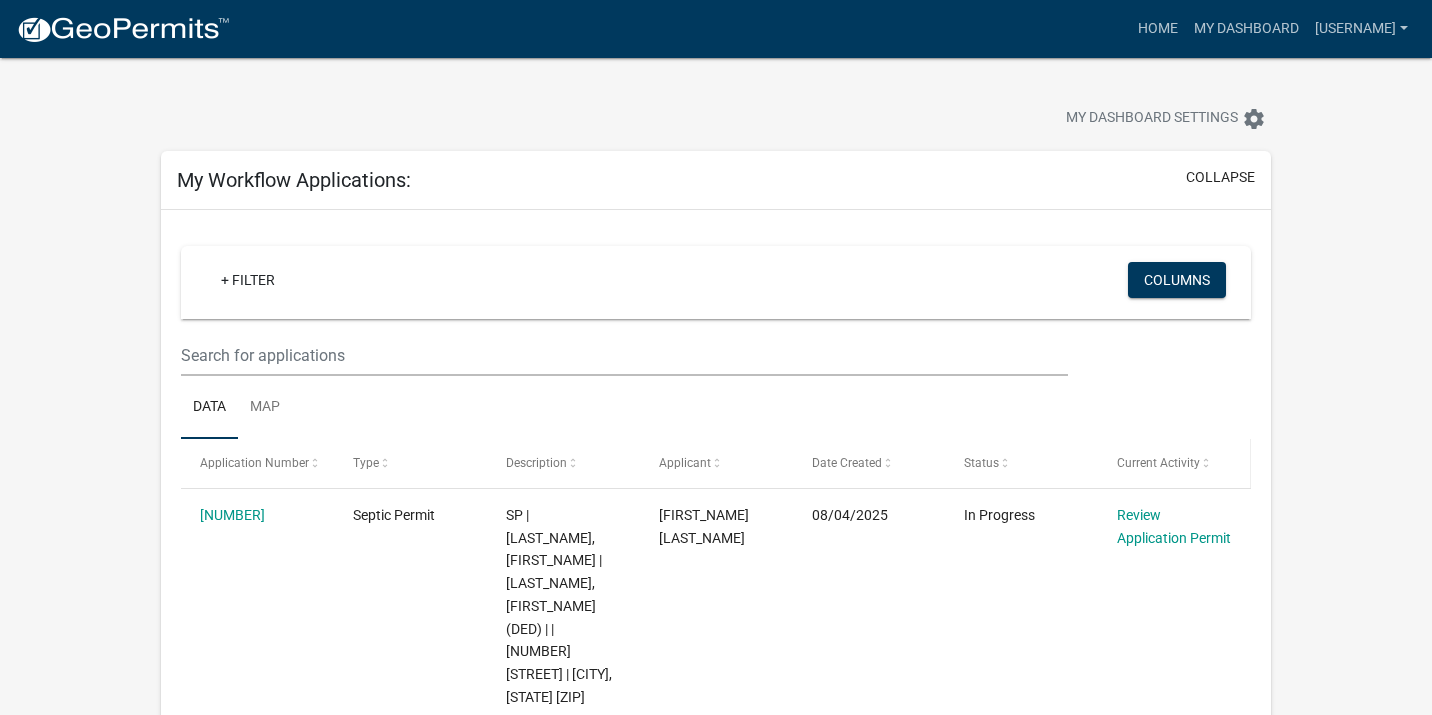 scroll, scrollTop: 1, scrollLeft: 0, axis: vertical 